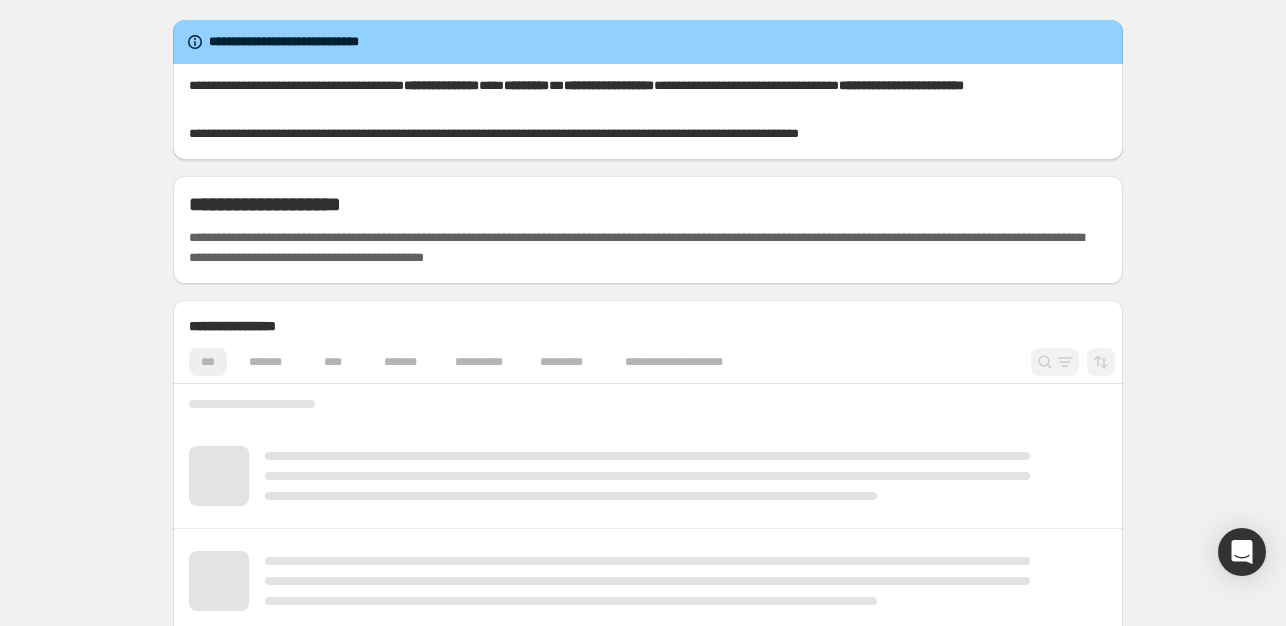 scroll, scrollTop: 0, scrollLeft: 0, axis: both 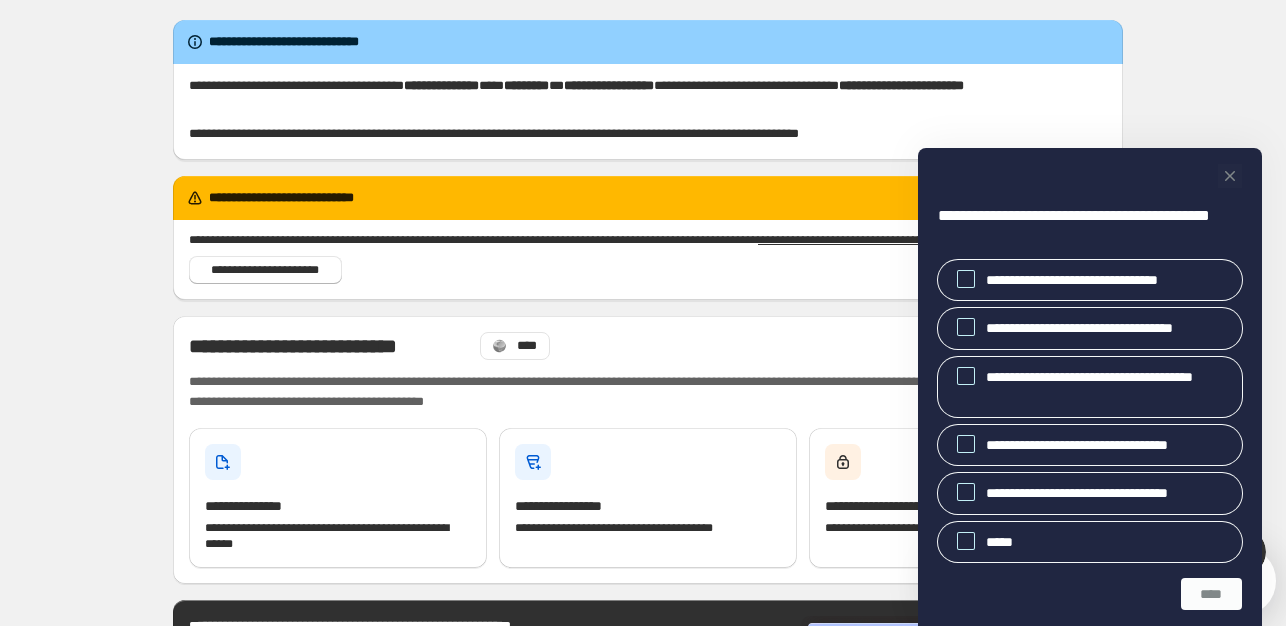 click 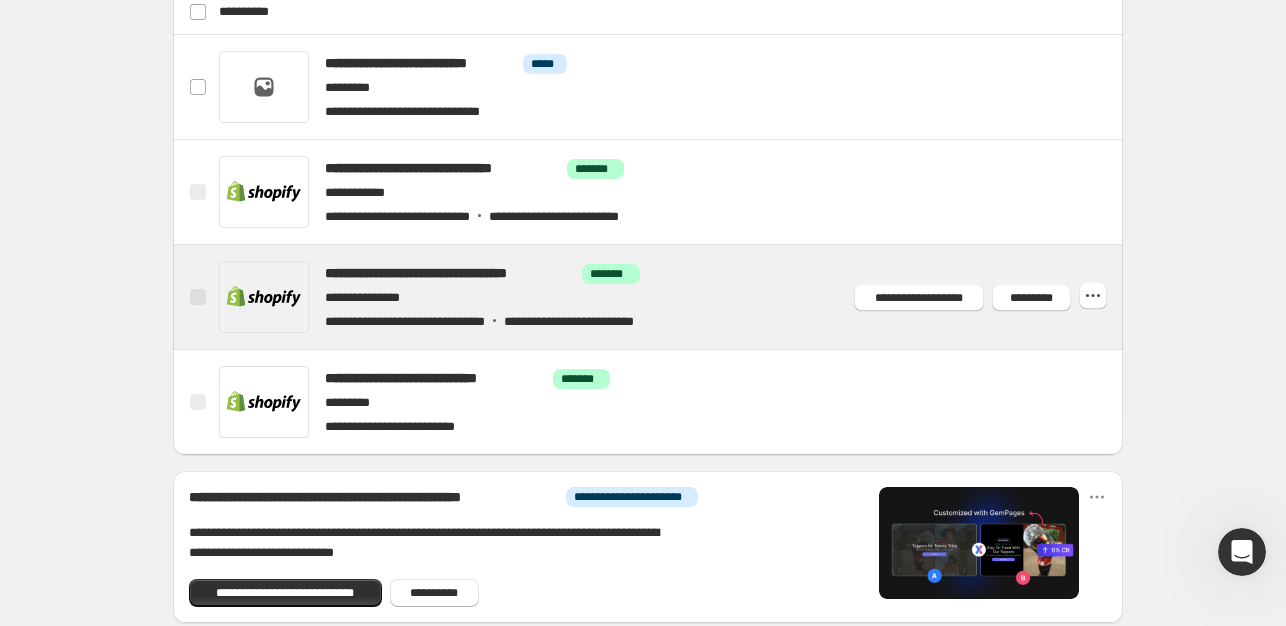 scroll, scrollTop: 900, scrollLeft: 0, axis: vertical 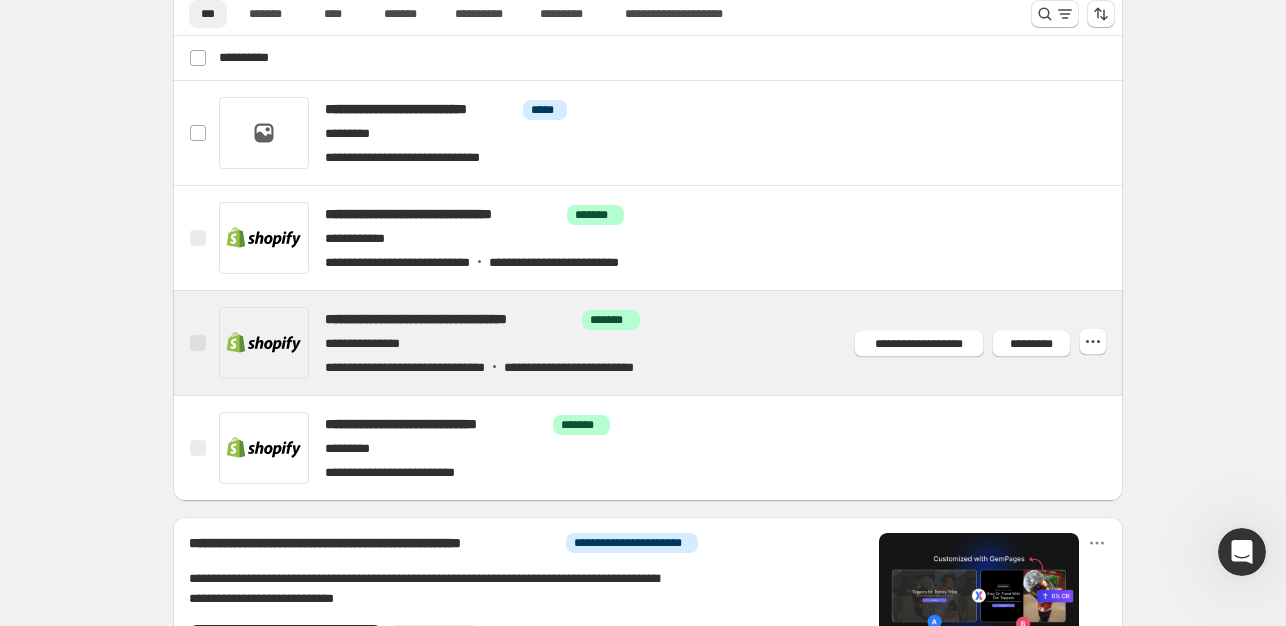 click at bounding box center [672, 343] 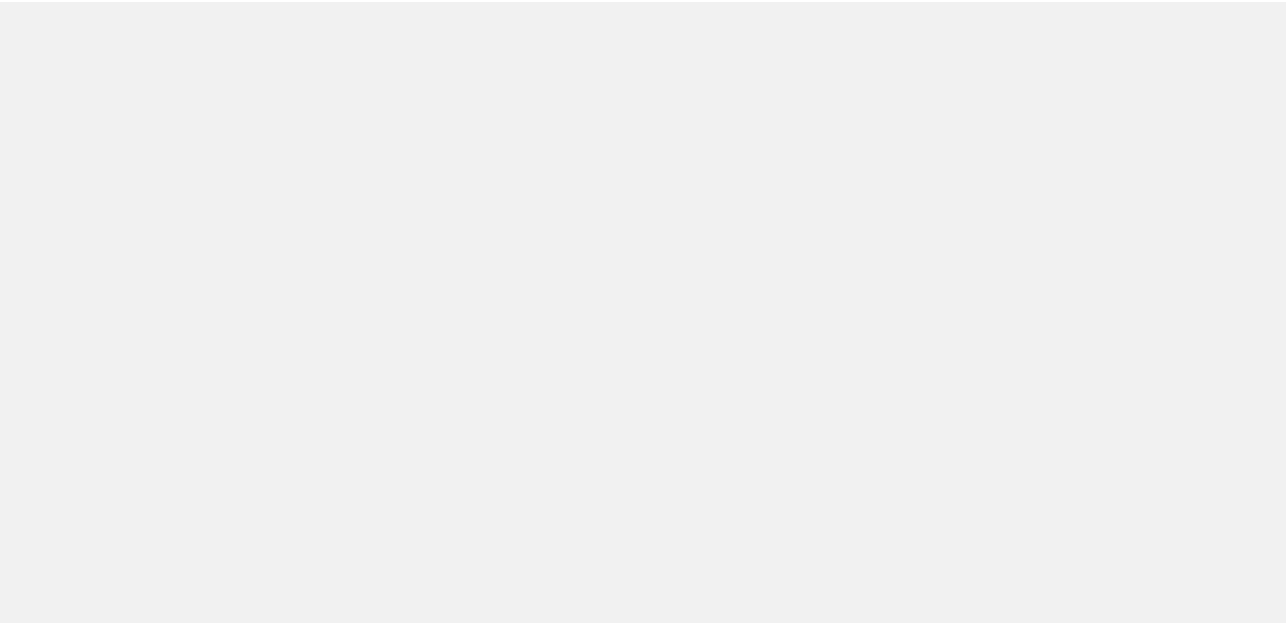 scroll, scrollTop: 0, scrollLeft: 0, axis: both 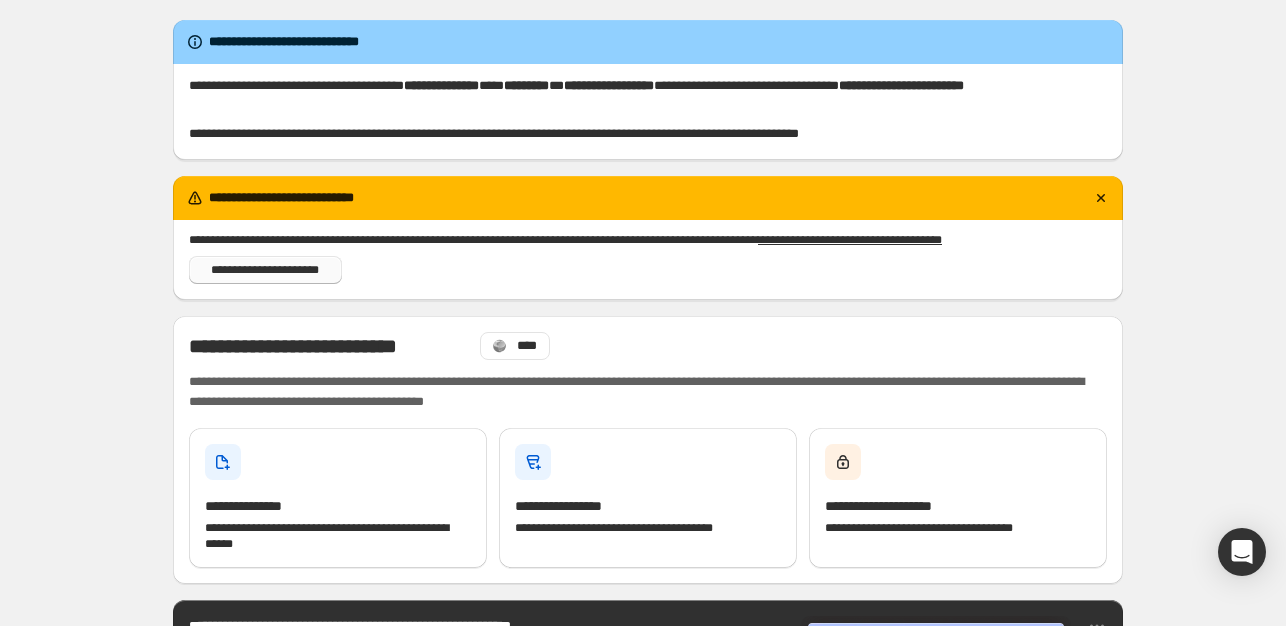 click on "**********" at bounding box center (265, 270) 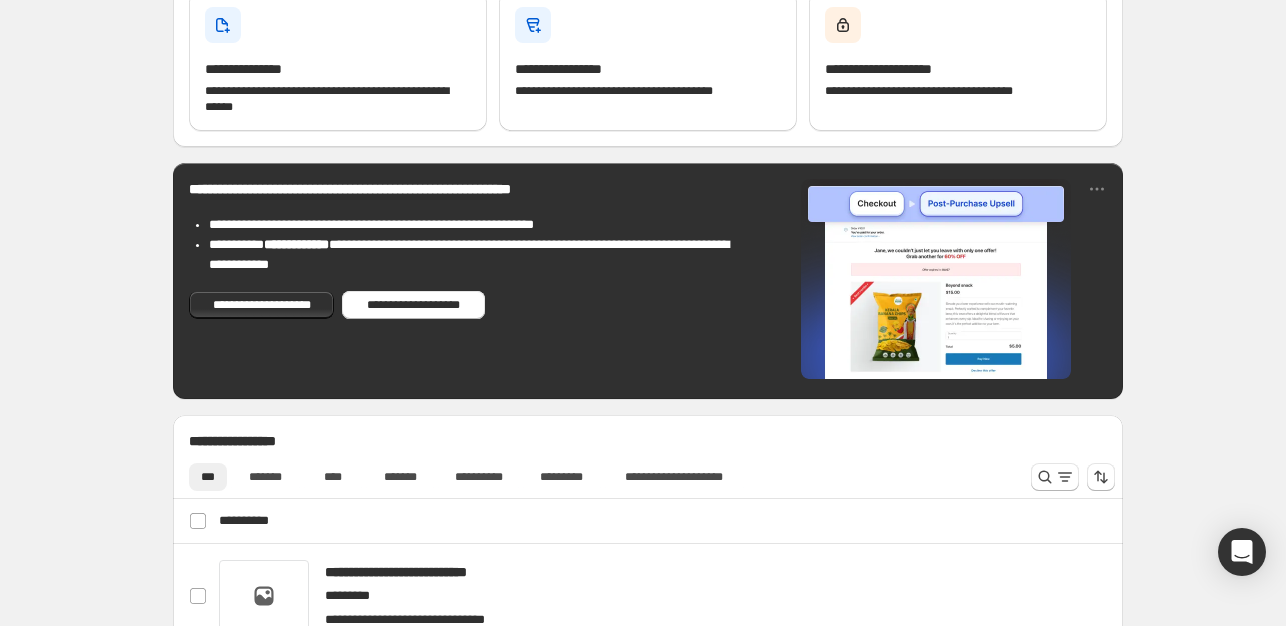 scroll, scrollTop: 300, scrollLeft: 0, axis: vertical 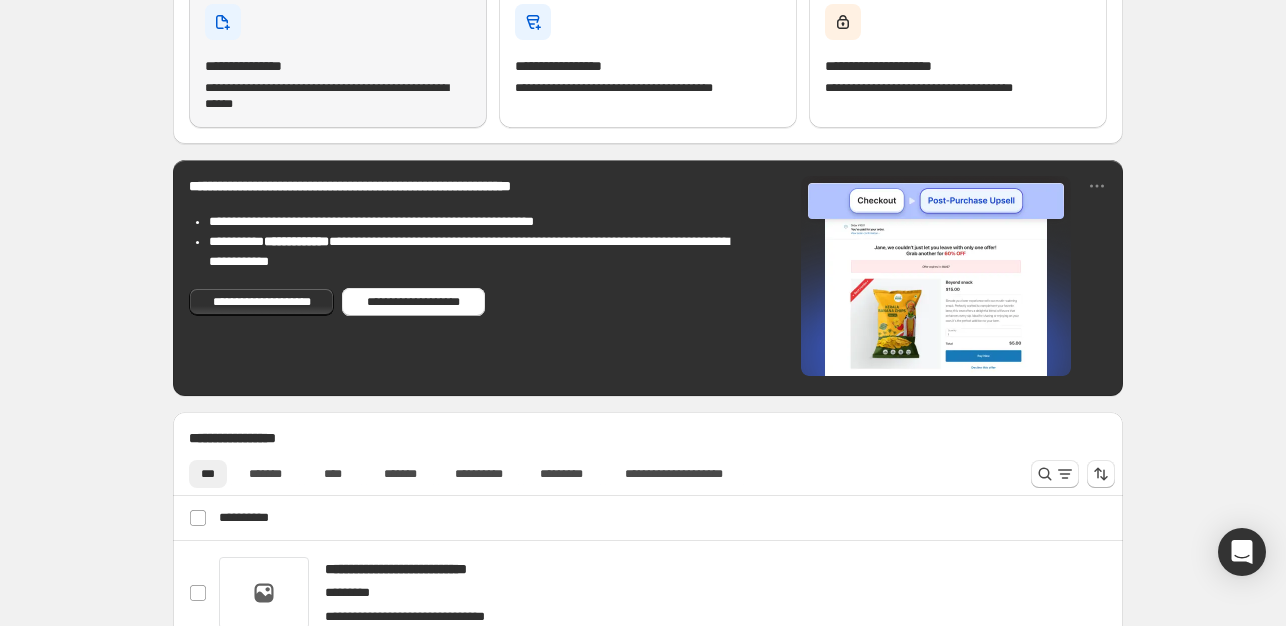 click on "**********" at bounding box center [338, 58] 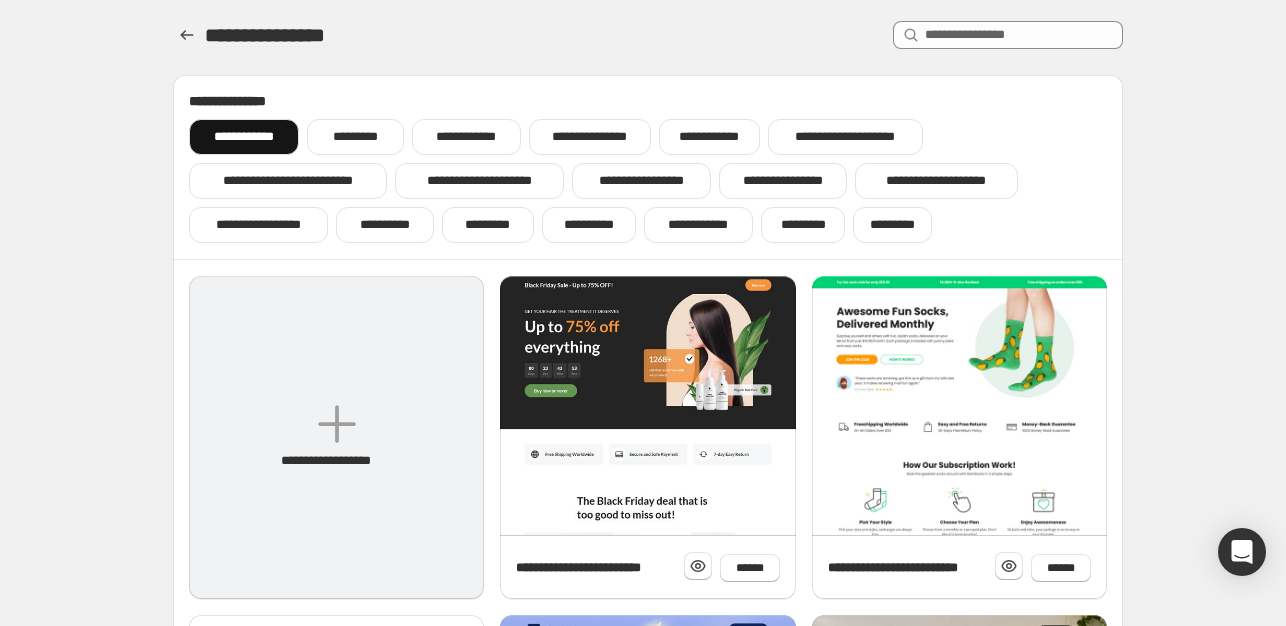 scroll, scrollTop: 0, scrollLeft: 0, axis: both 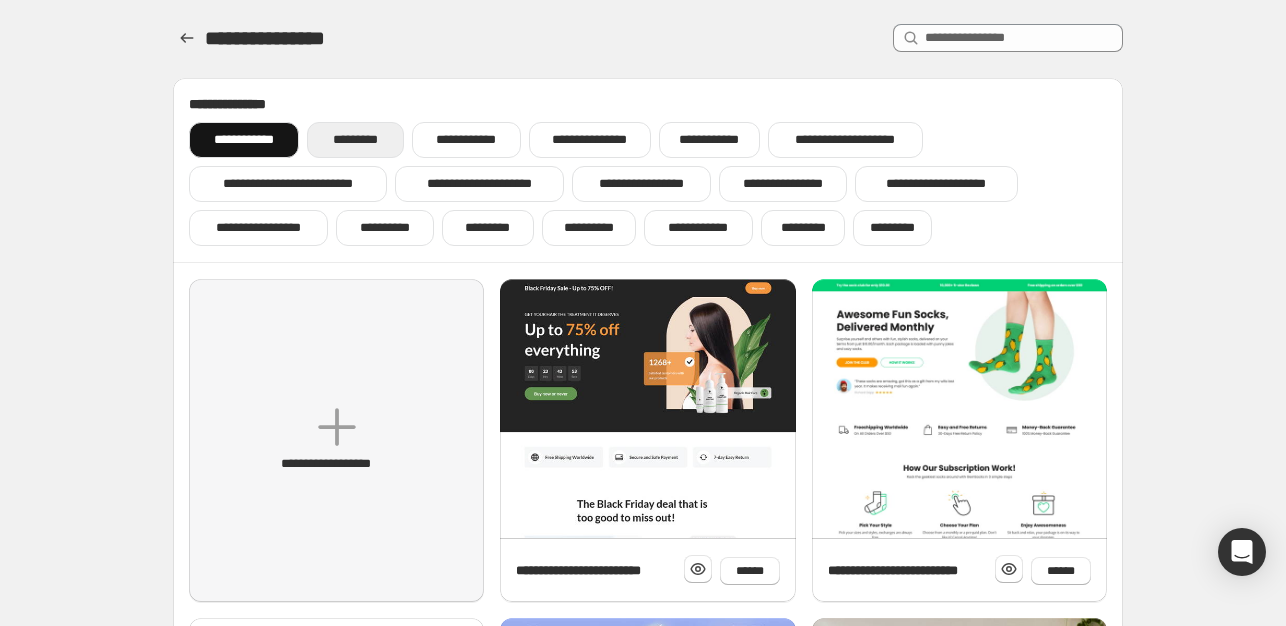 click on "*********" at bounding box center [355, 140] 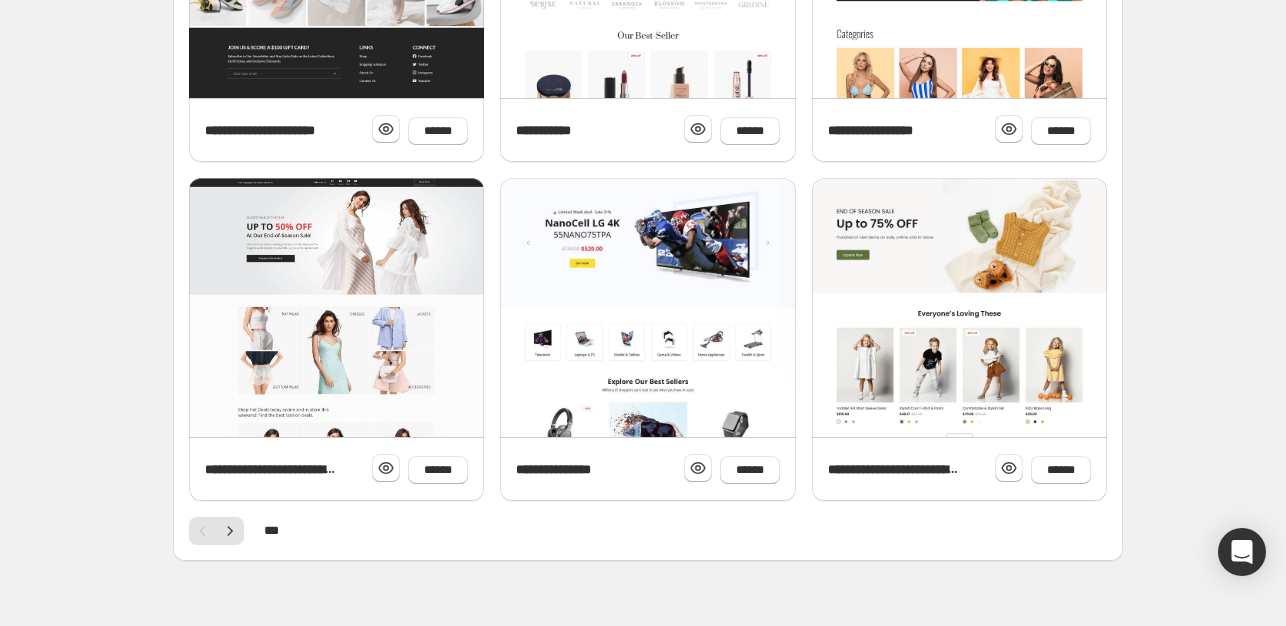 scroll, scrollTop: 814, scrollLeft: 0, axis: vertical 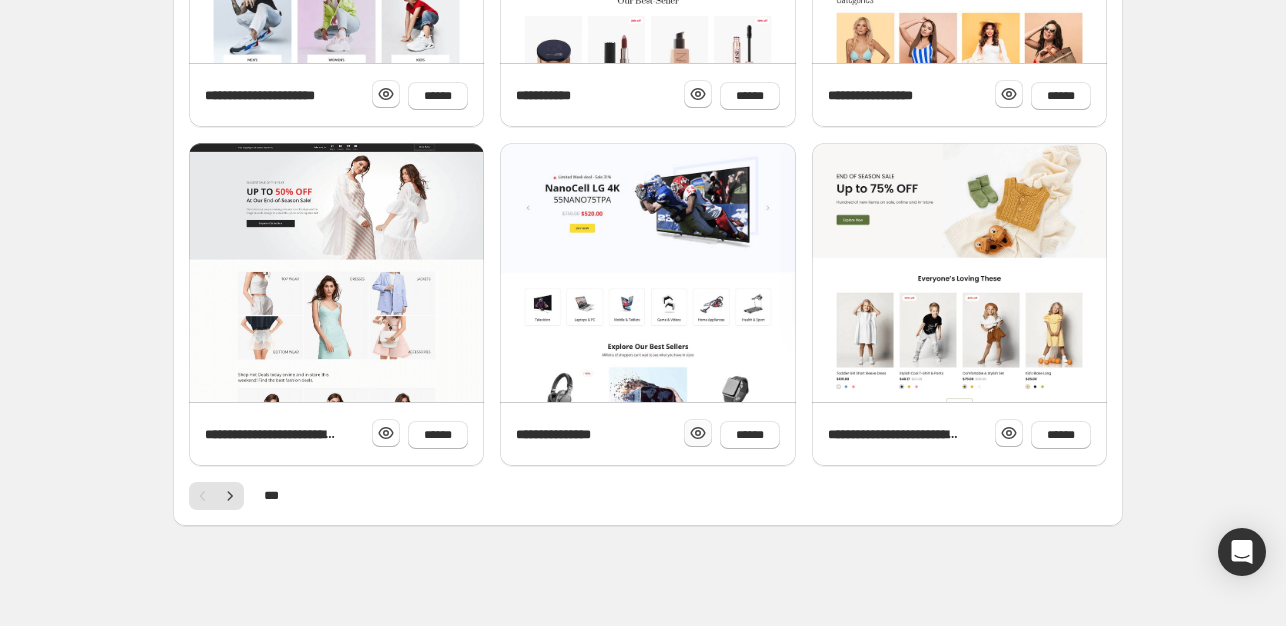 click 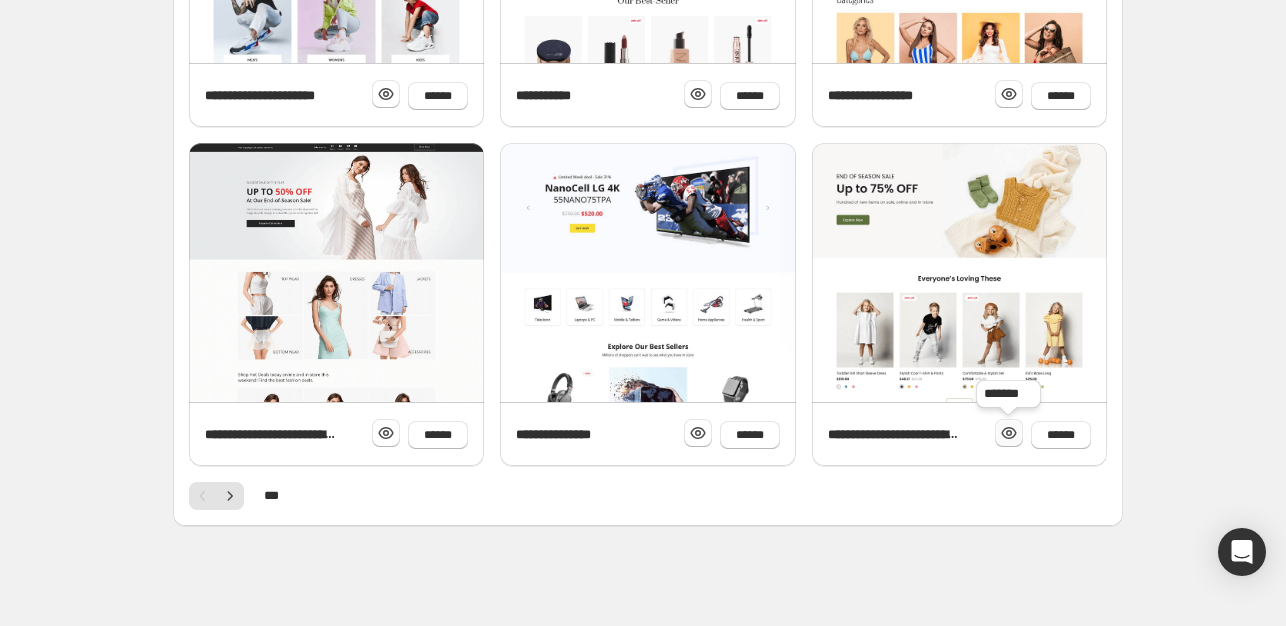 click 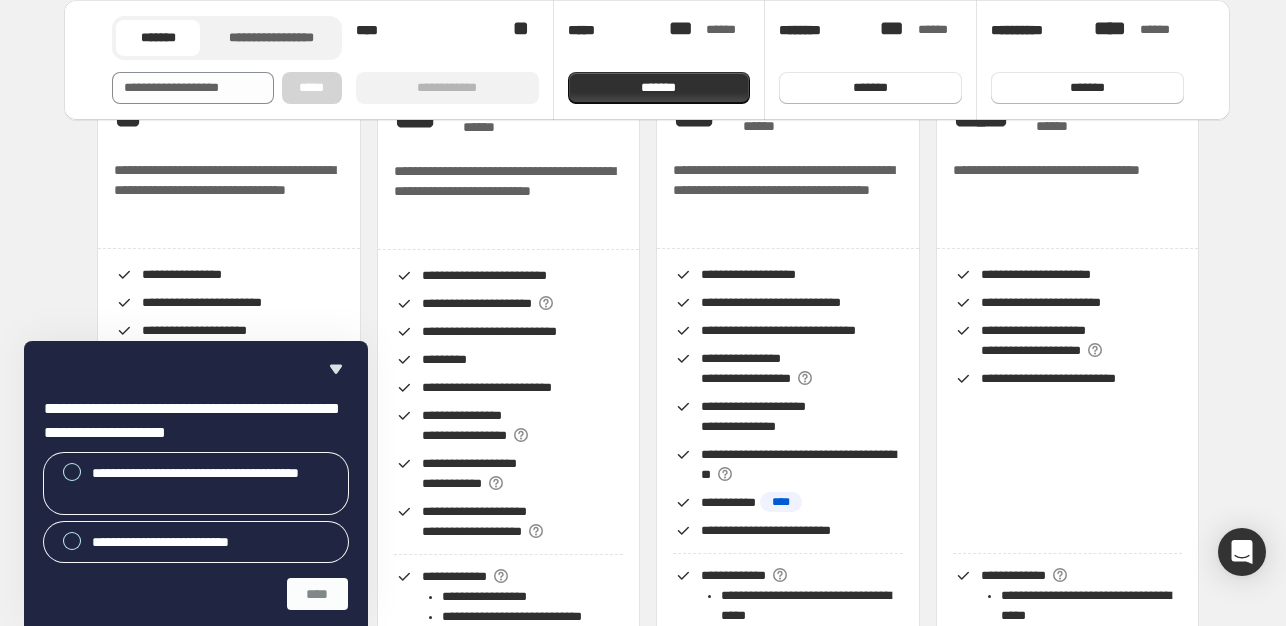 scroll, scrollTop: 300, scrollLeft: 0, axis: vertical 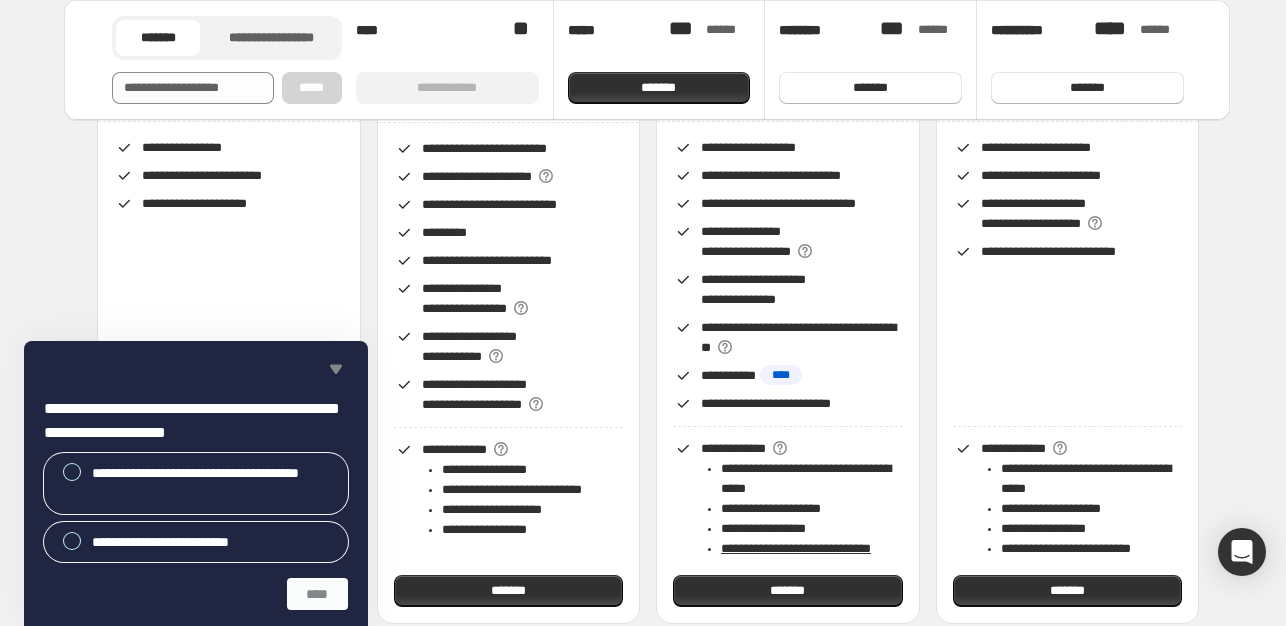 click 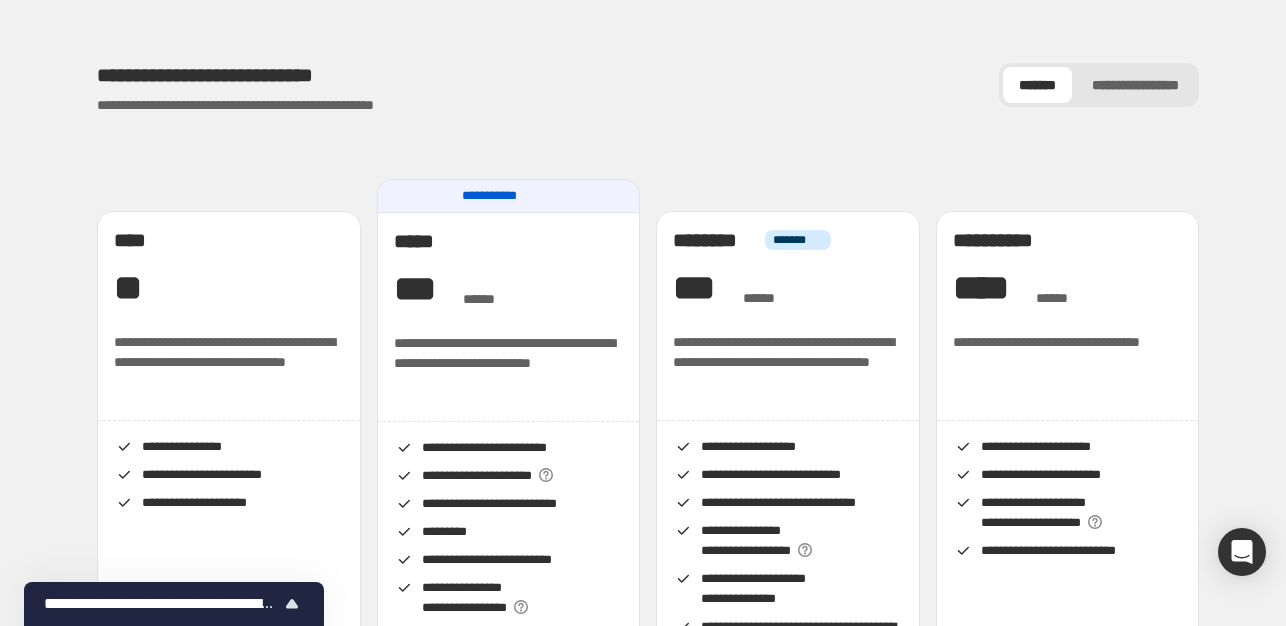 scroll, scrollTop: 0, scrollLeft: 0, axis: both 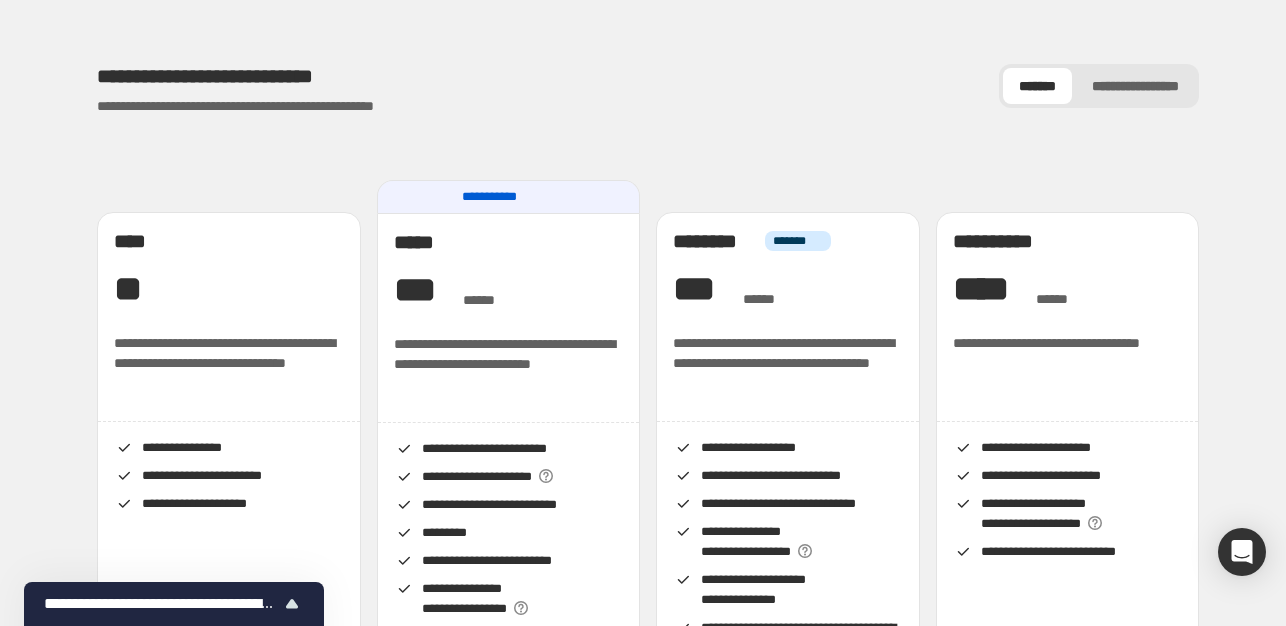 click on "**********" at bounding box center [1135, 86] 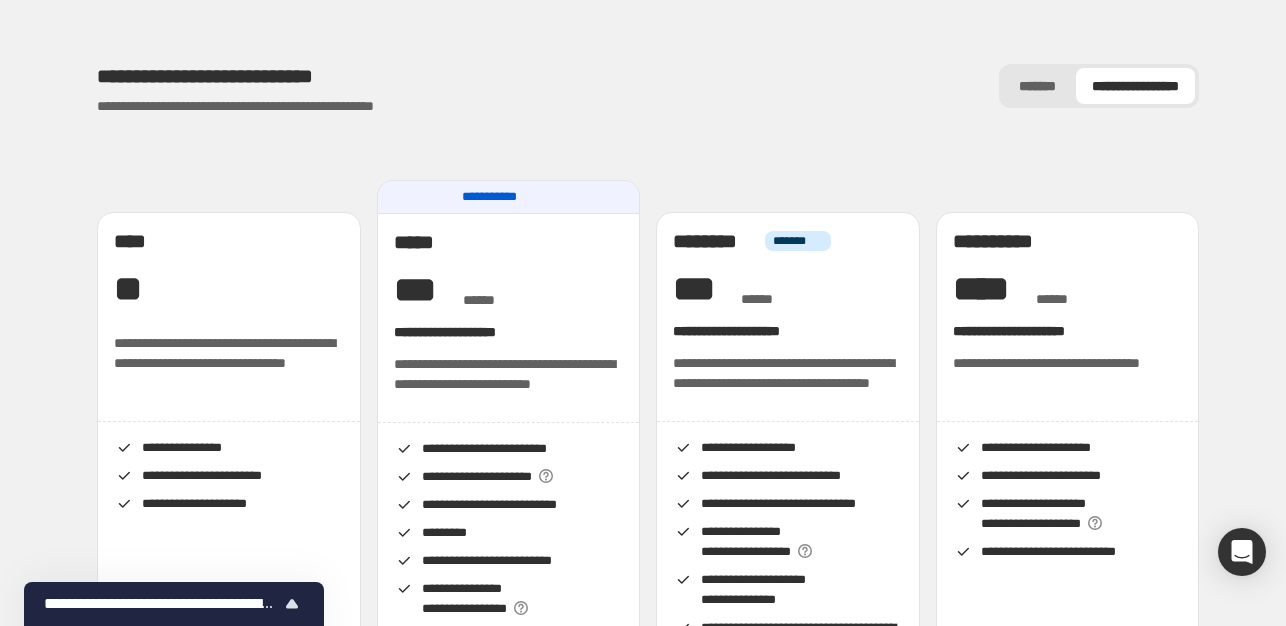 click on "*******" at bounding box center (1037, 86) 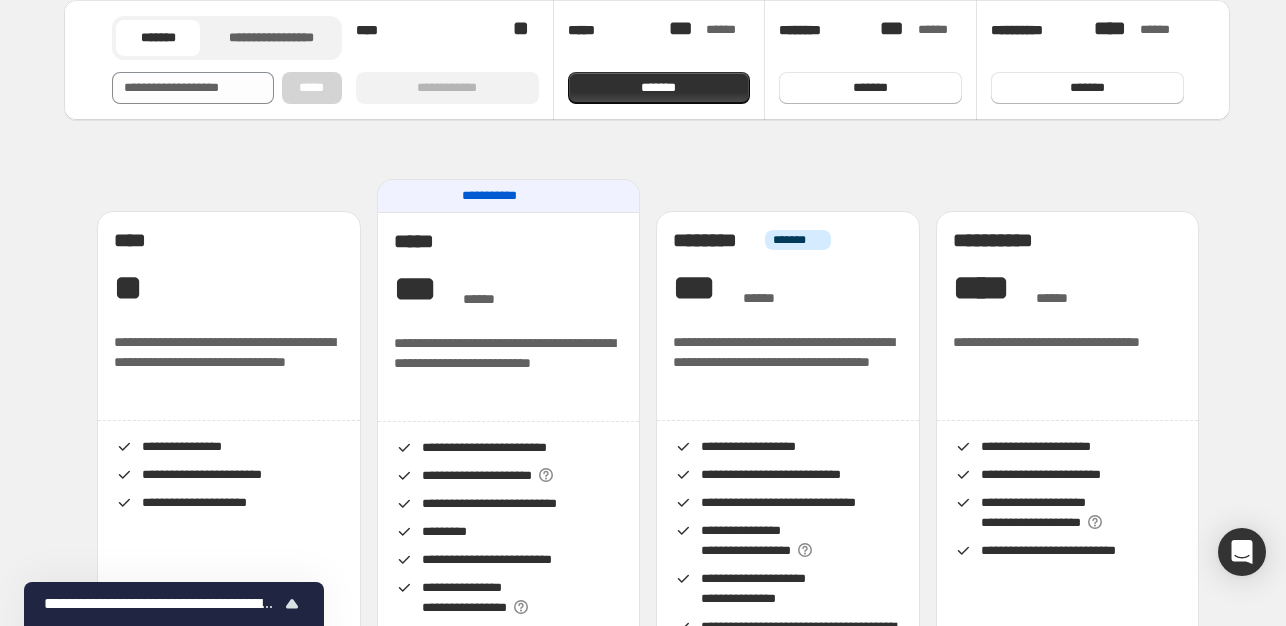 scroll, scrollTop: 0, scrollLeft: 0, axis: both 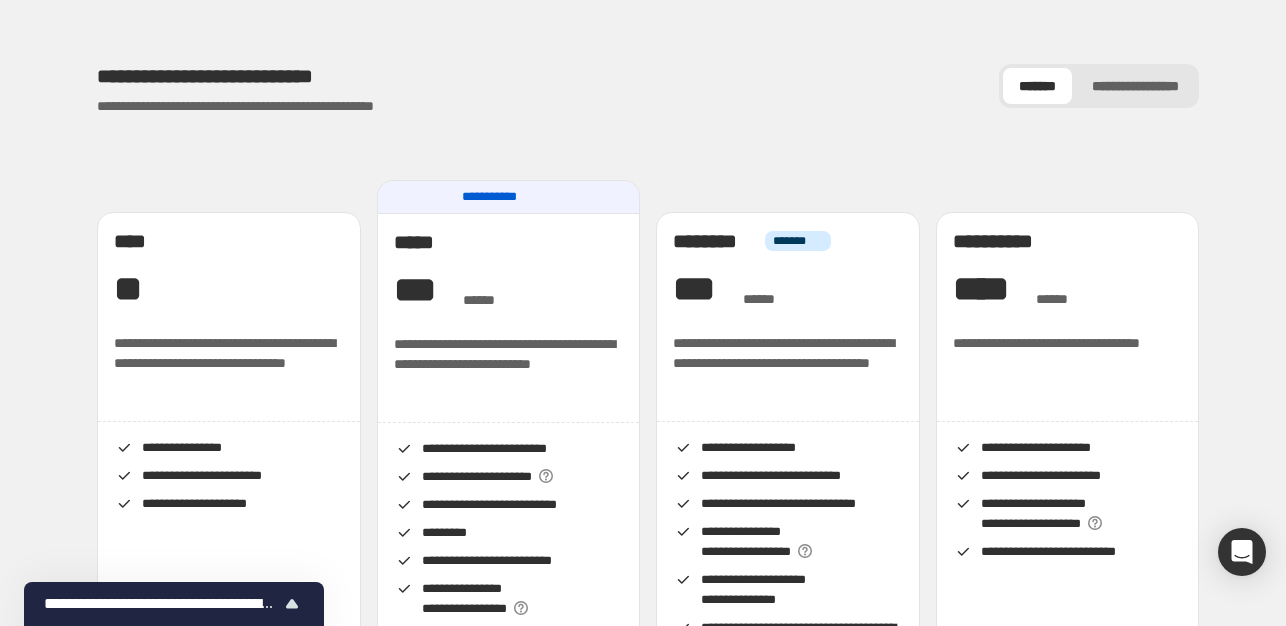 click on "**********" at bounding box center (1135, 86) 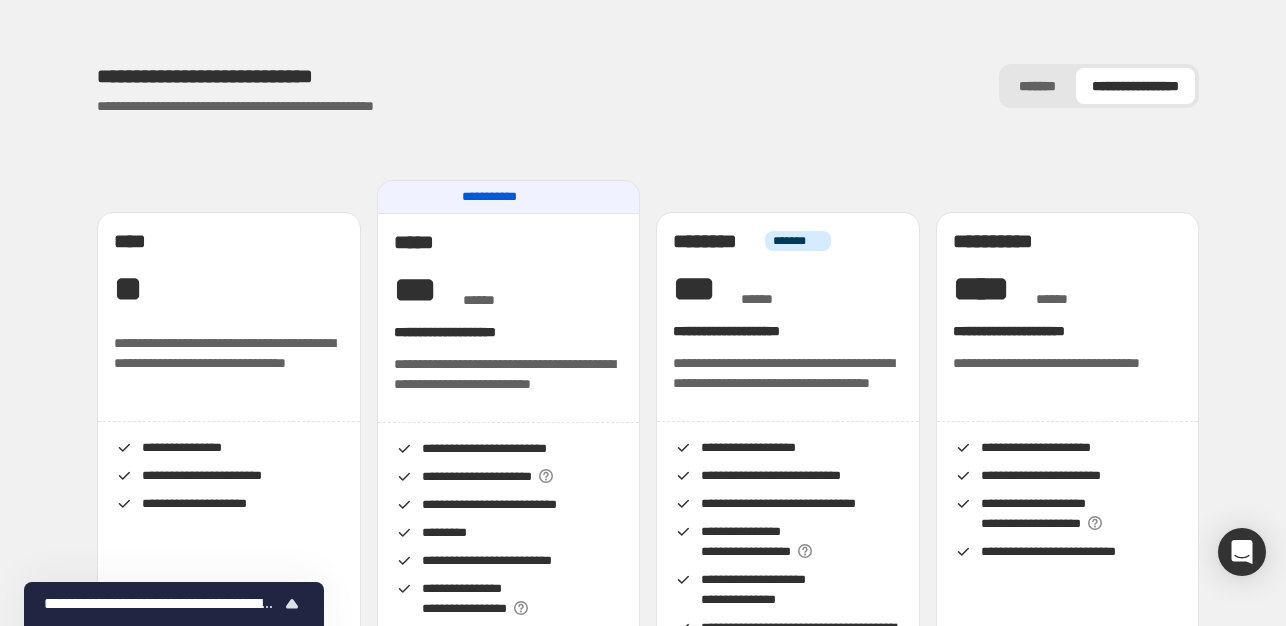 click on "*******" at bounding box center [1037, 86] 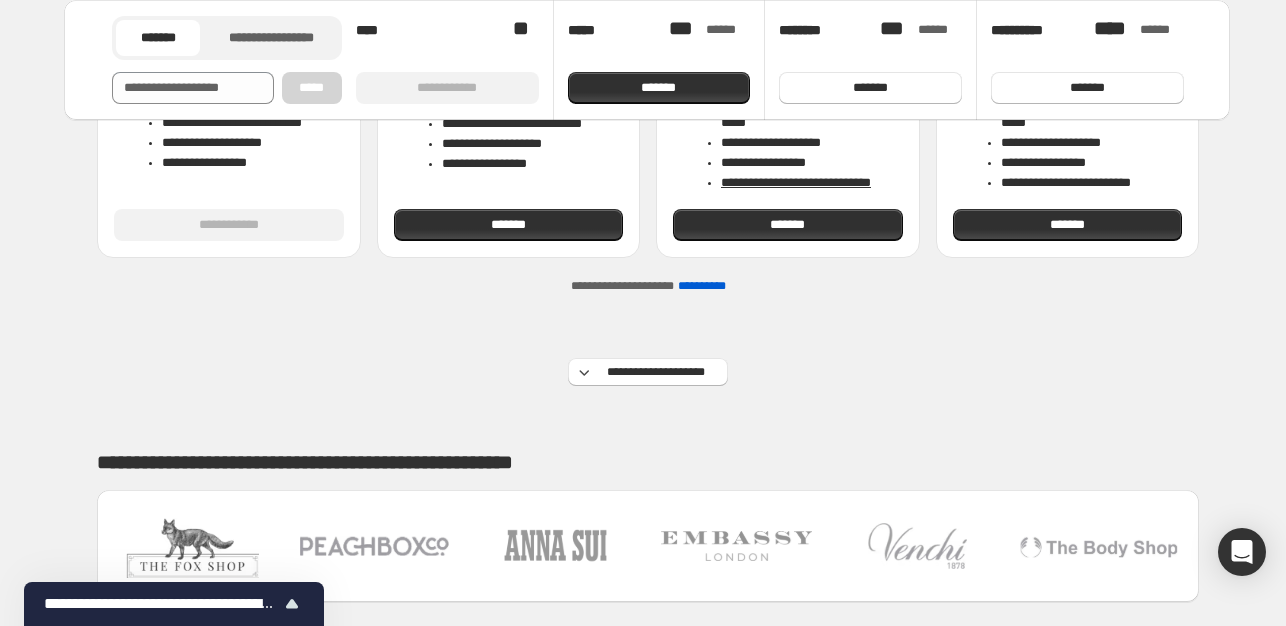 scroll, scrollTop: 700, scrollLeft: 0, axis: vertical 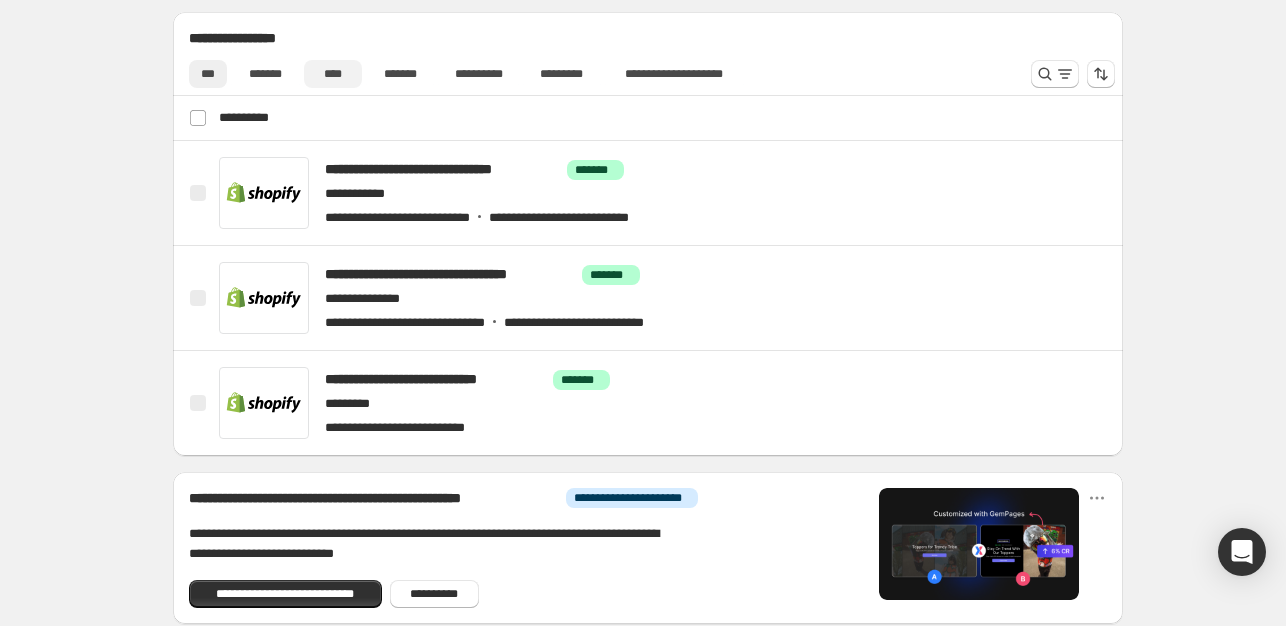 click on "****" at bounding box center [333, 74] 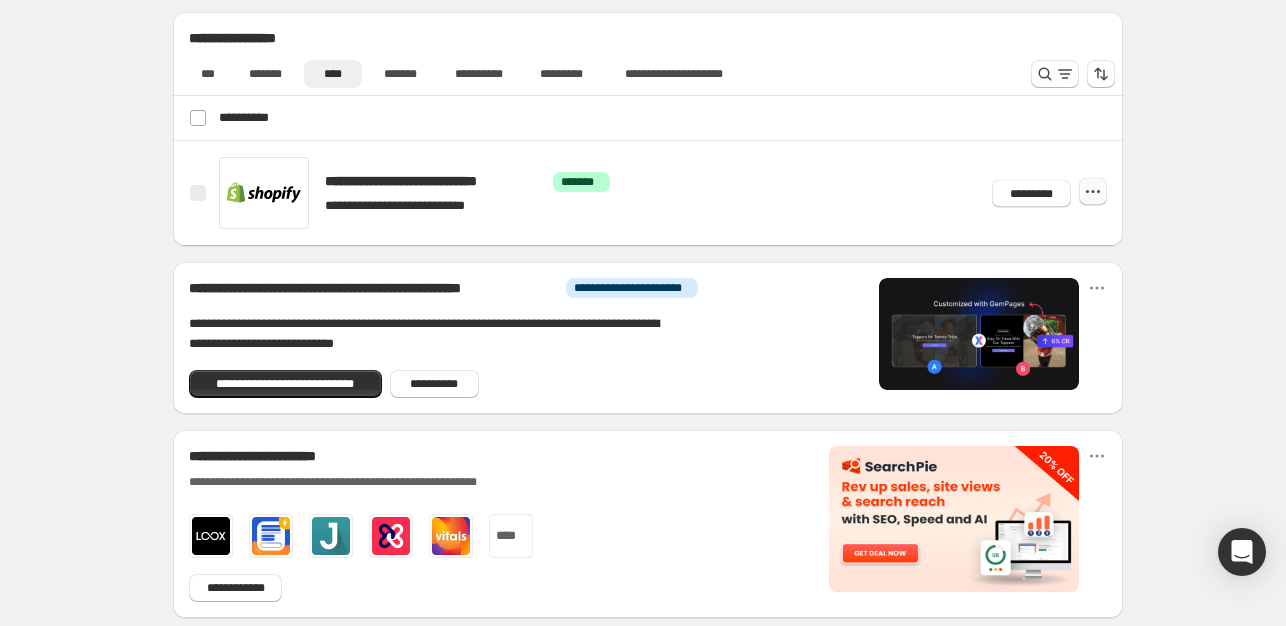 click 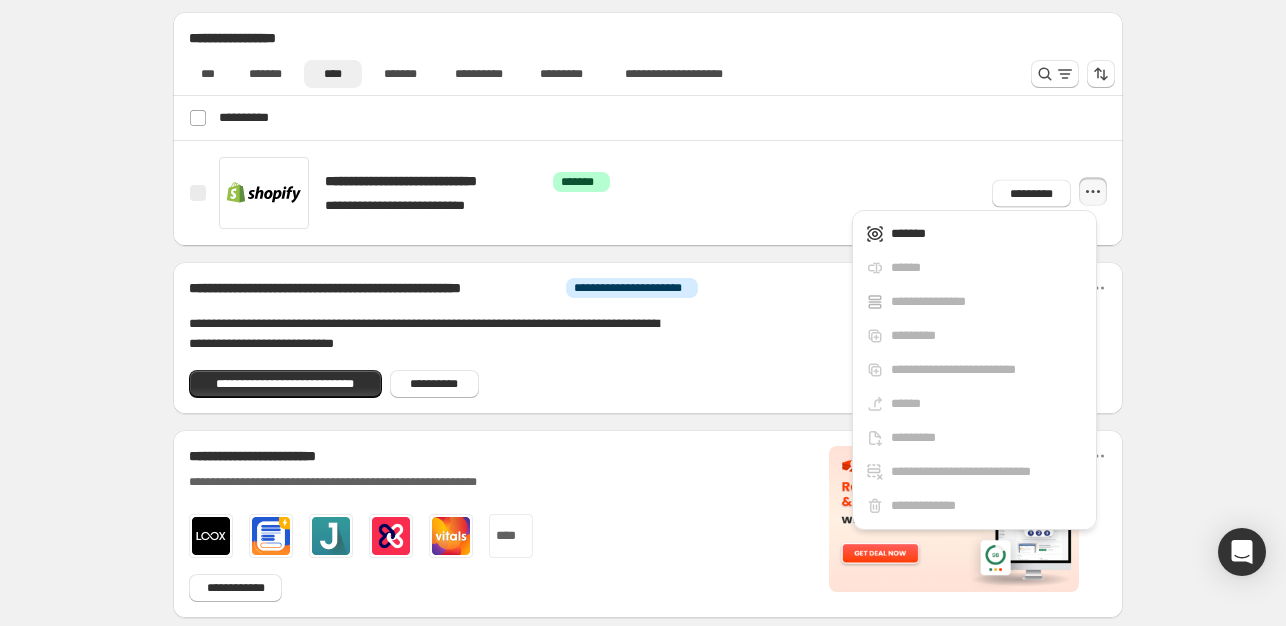 click 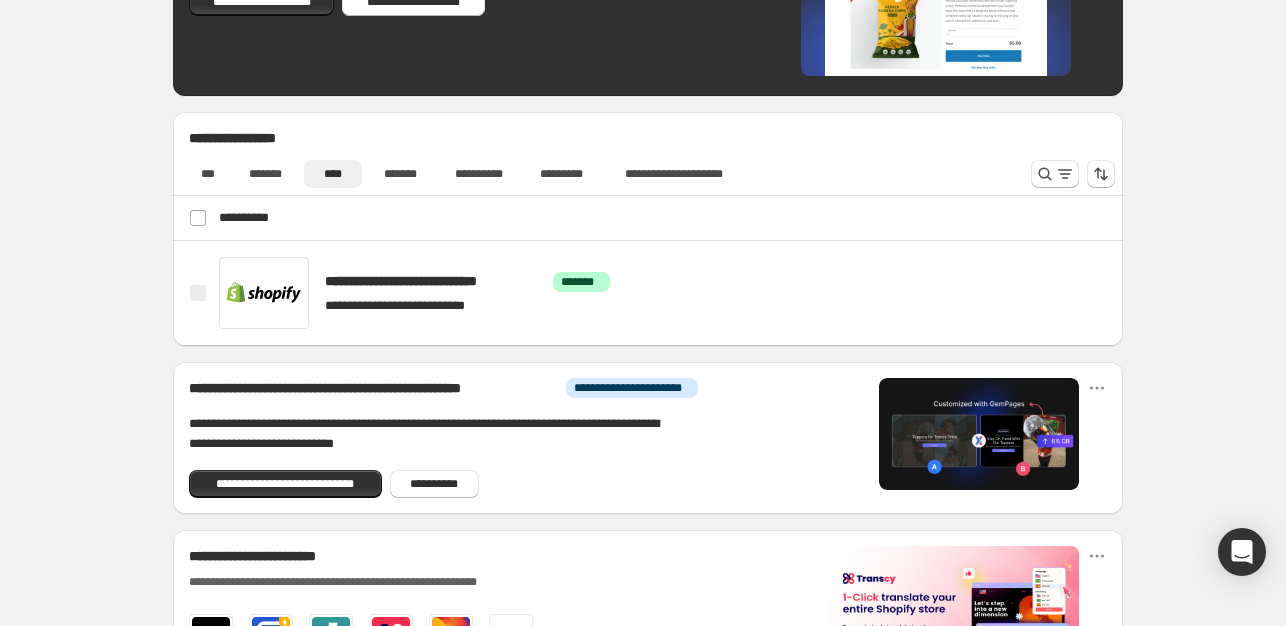 scroll, scrollTop: 600, scrollLeft: 0, axis: vertical 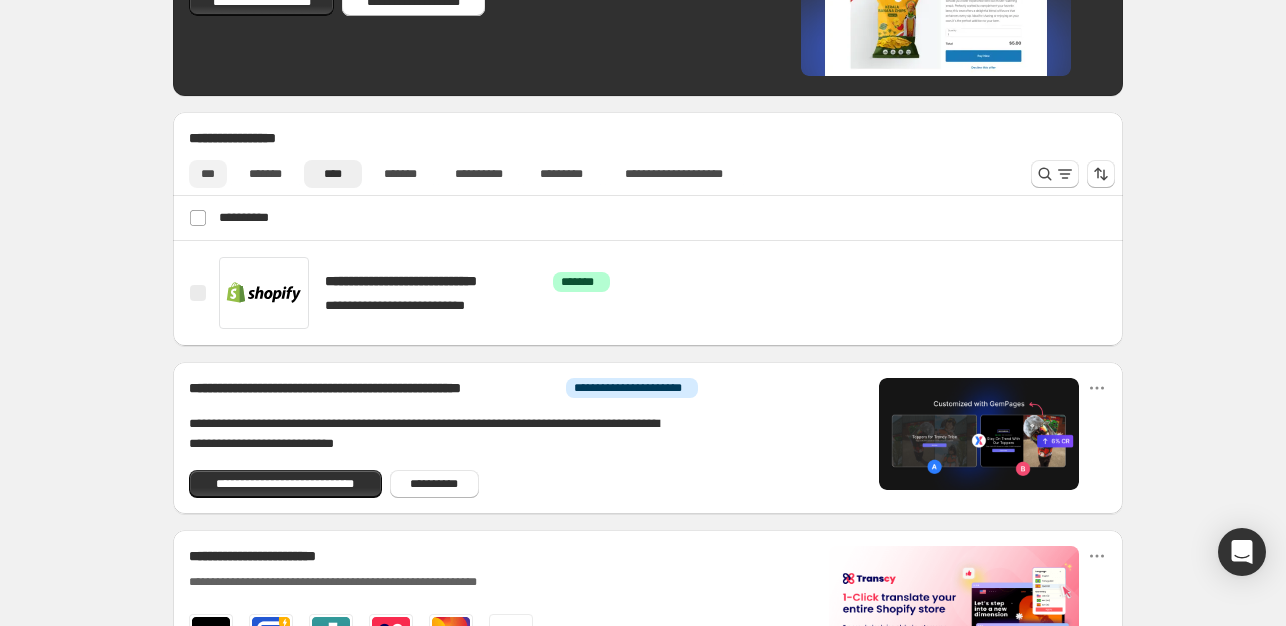 click on "***" at bounding box center [208, 174] 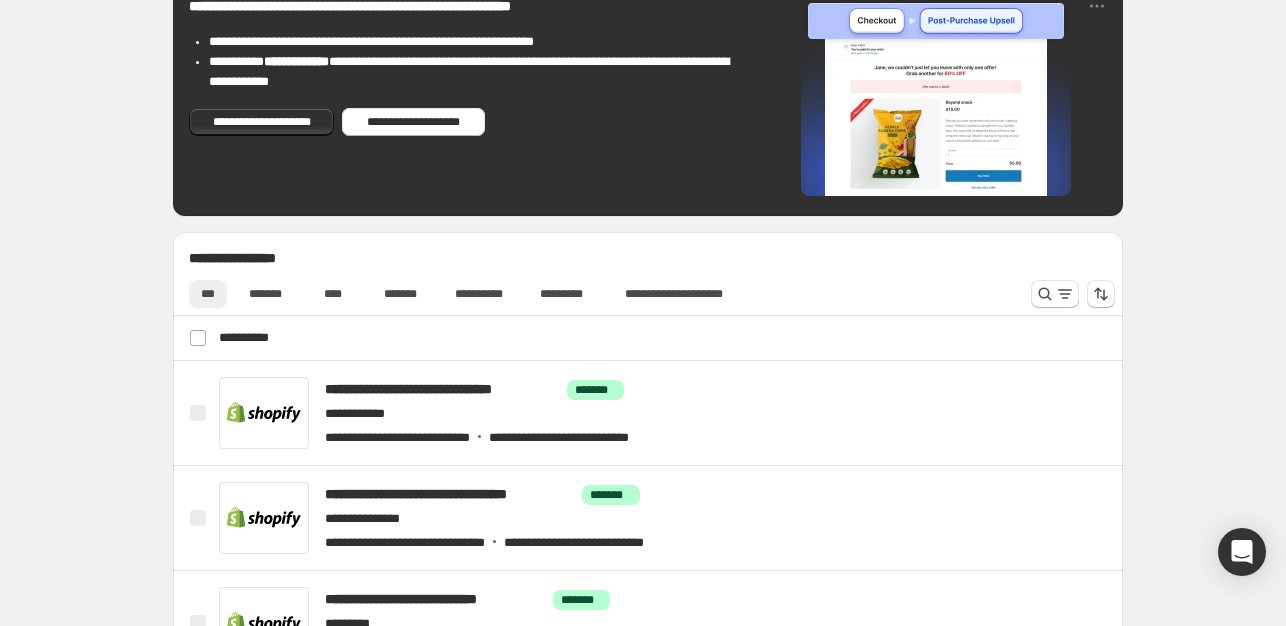 scroll, scrollTop: 0, scrollLeft: 0, axis: both 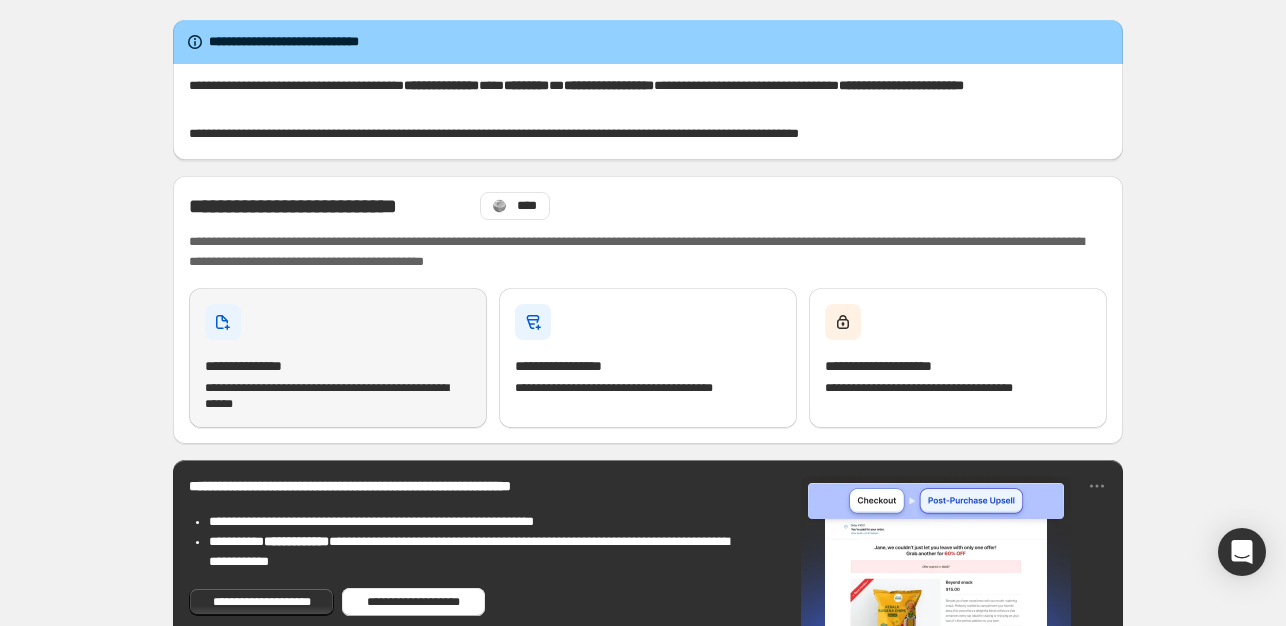 click on "**********" at bounding box center (338, 366) 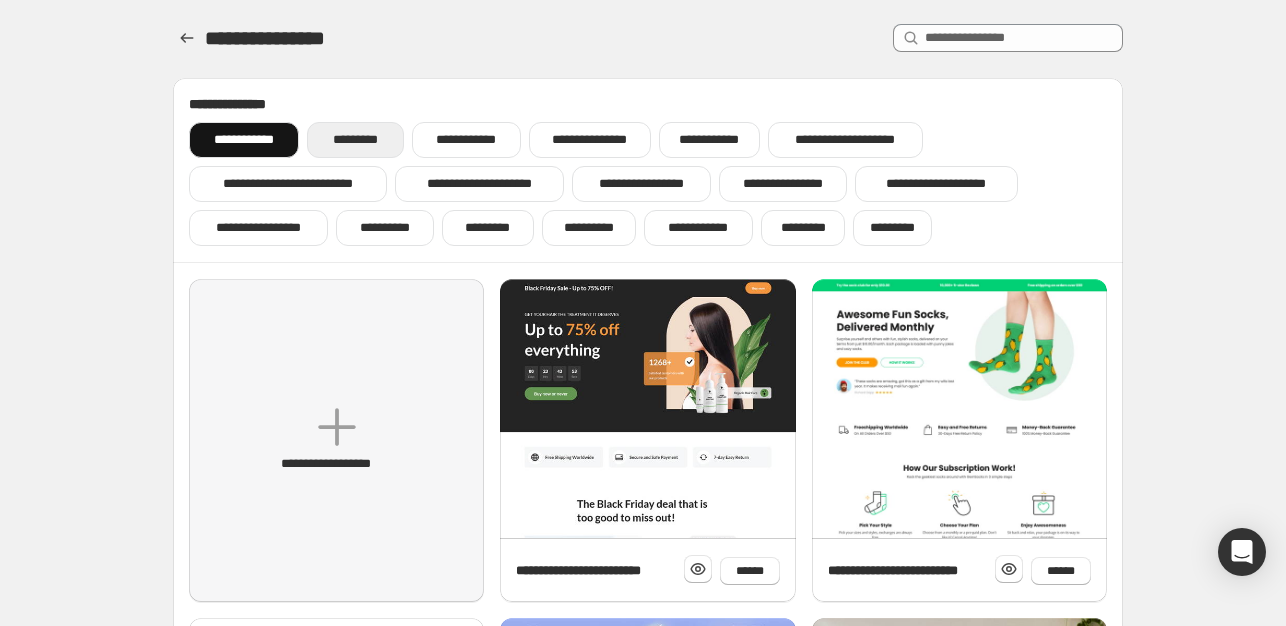 click on "*********" at bounding box center (355, 140) 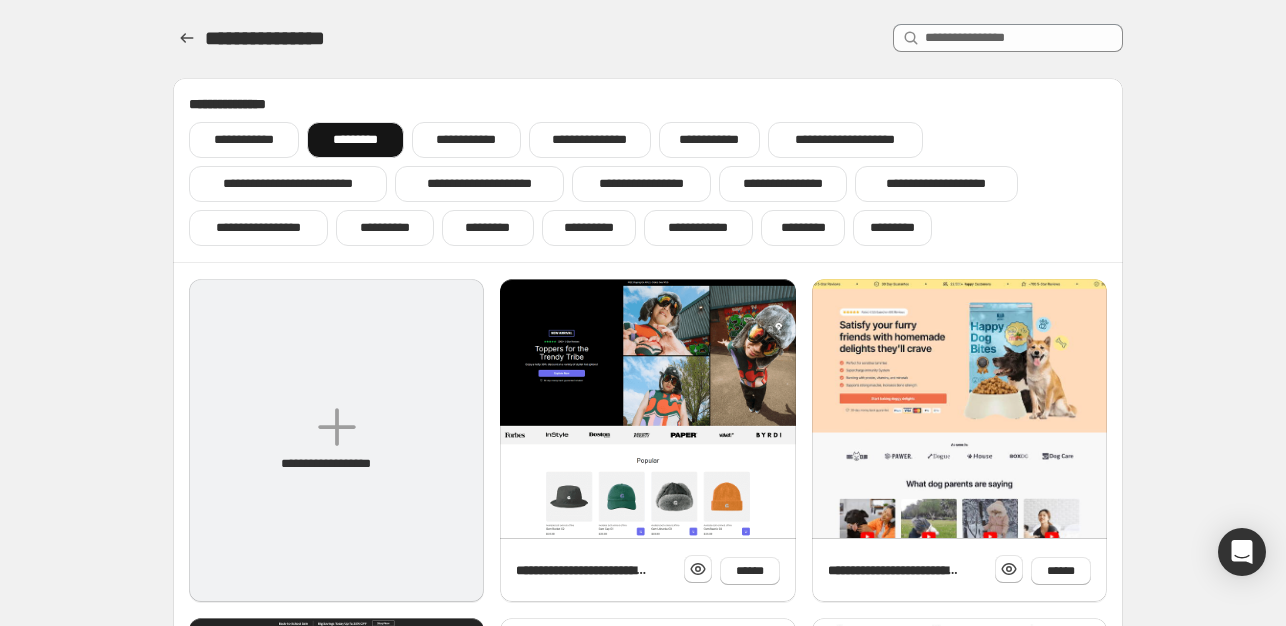 click on "**********" at bounding box center [336, 440] 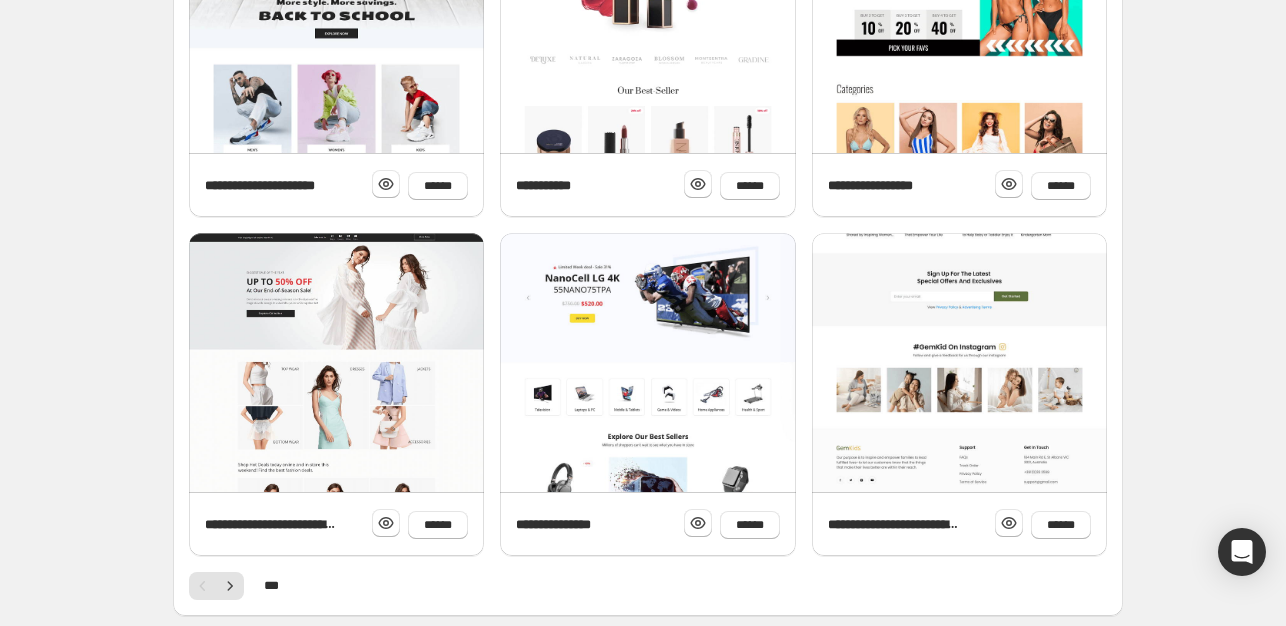 scroll, scrollTop: 814, scrollLeft: 0, axis: vertical 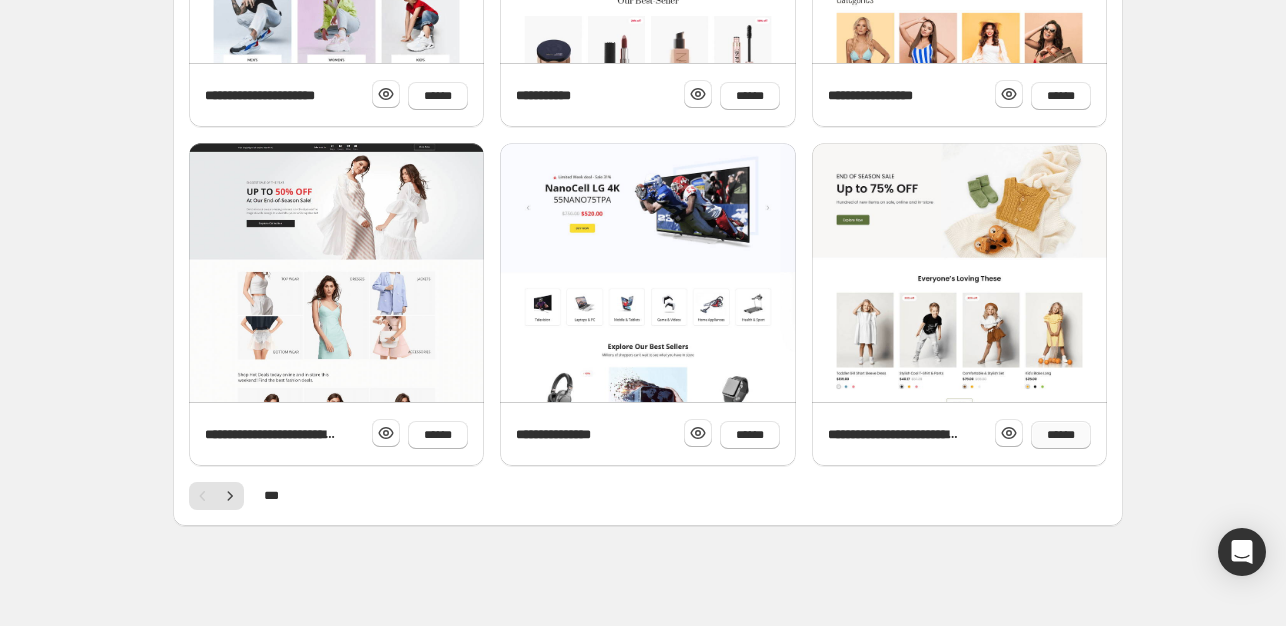 click on "******" at bounding box center [1061, 435] 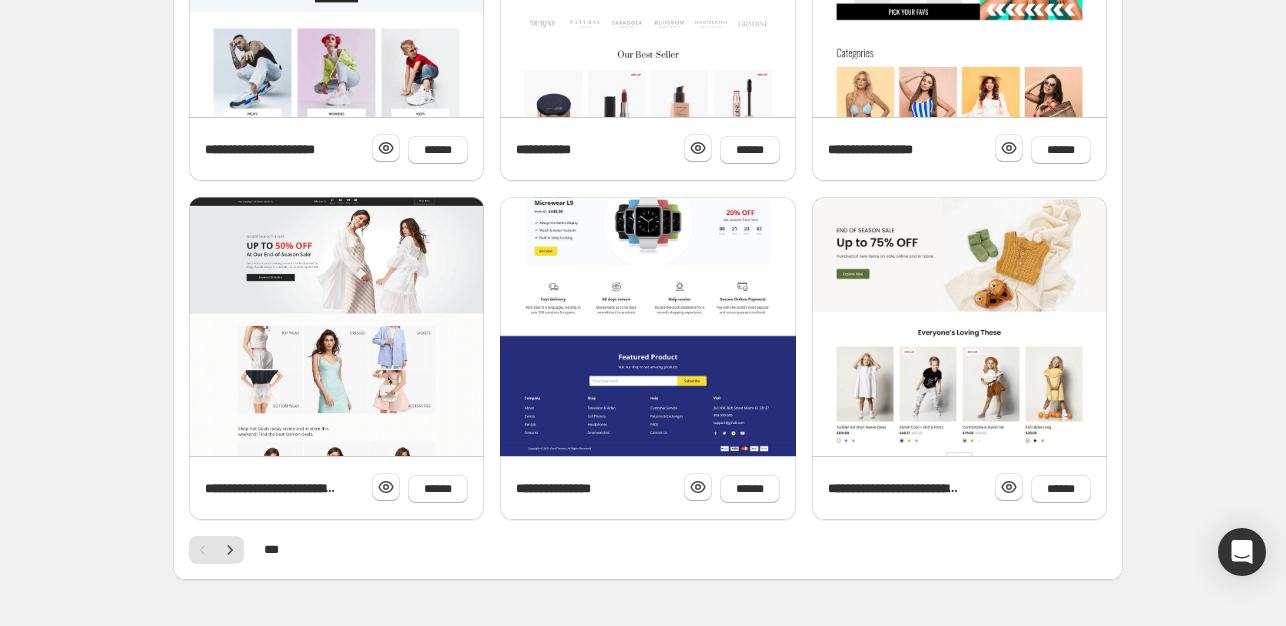 scroll, scrollTop: 814, scrollLeft: 0, axis: vertical 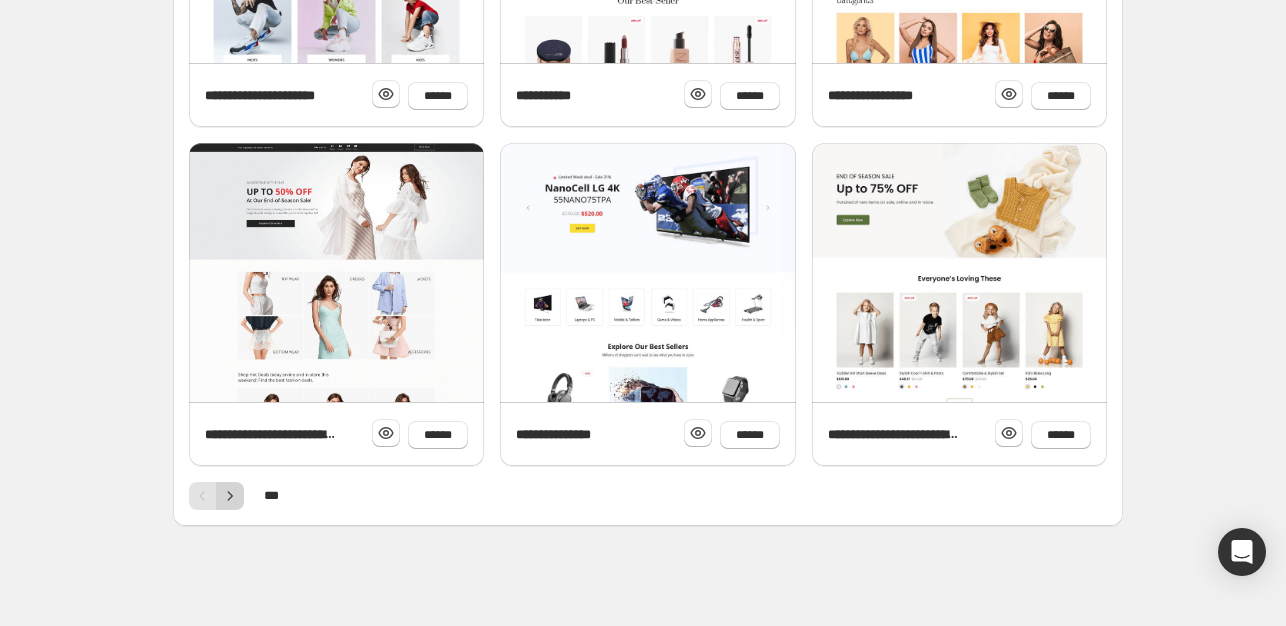 click 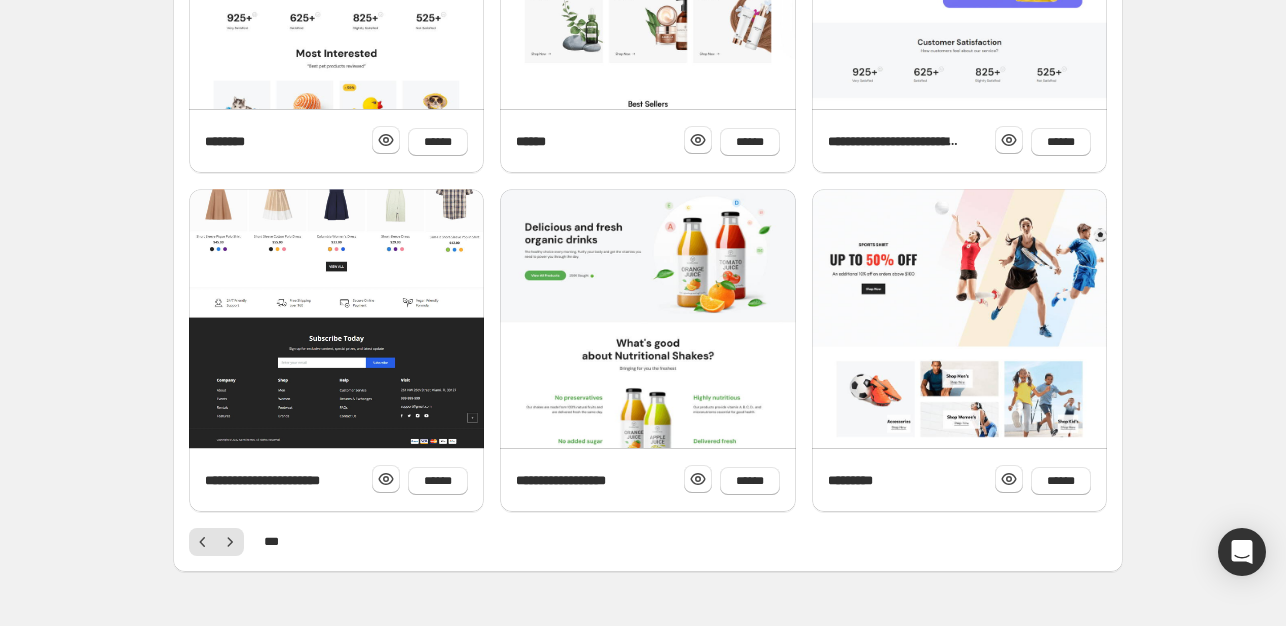 scroll, scrollTop: 814, scrollLeft: 0, axis: vertical 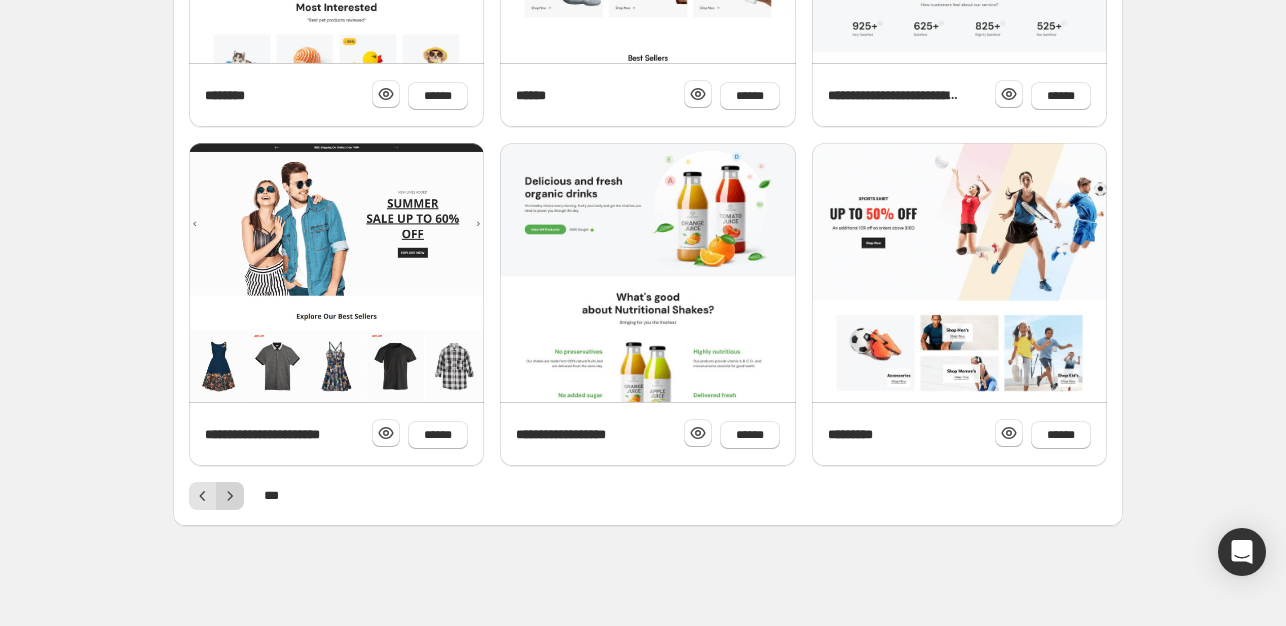 click 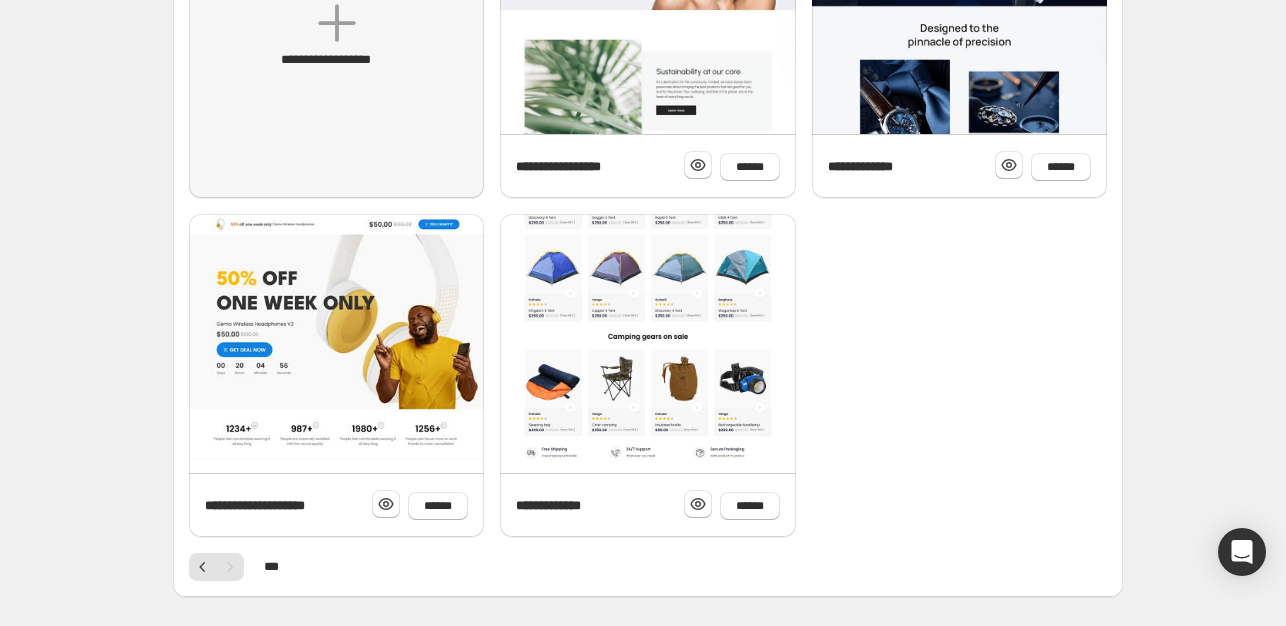 scroll, scrollTop: 475, scrollLeft: 0, axis: vertical 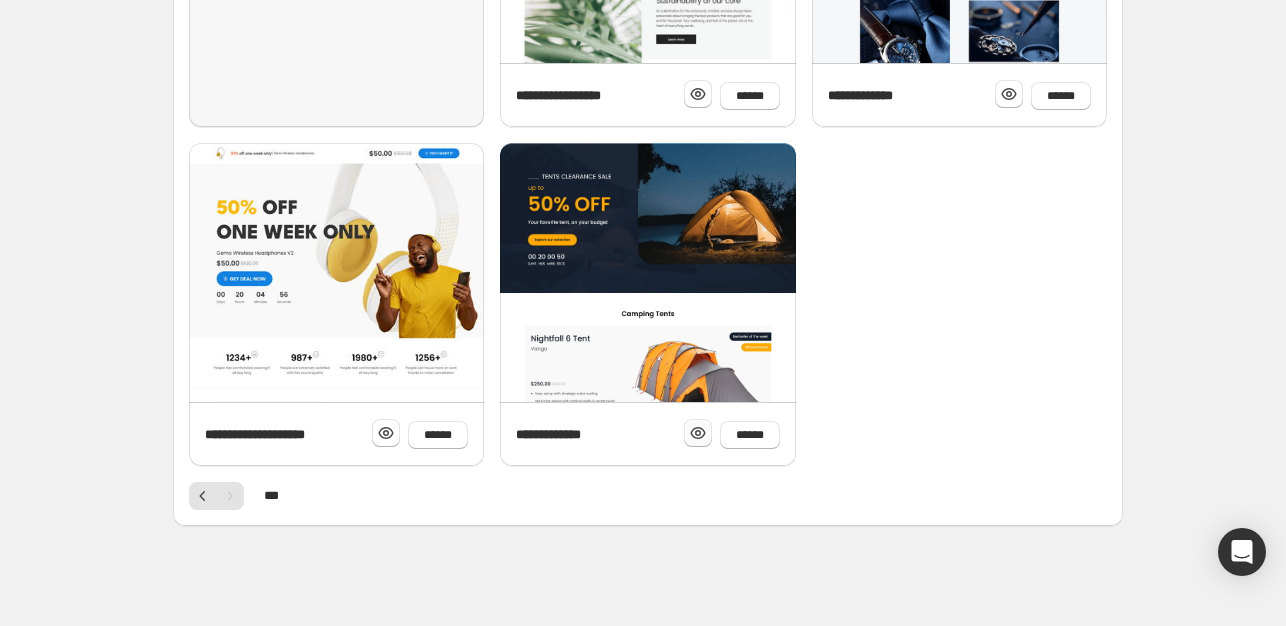 click at bounding box center [698, 433] 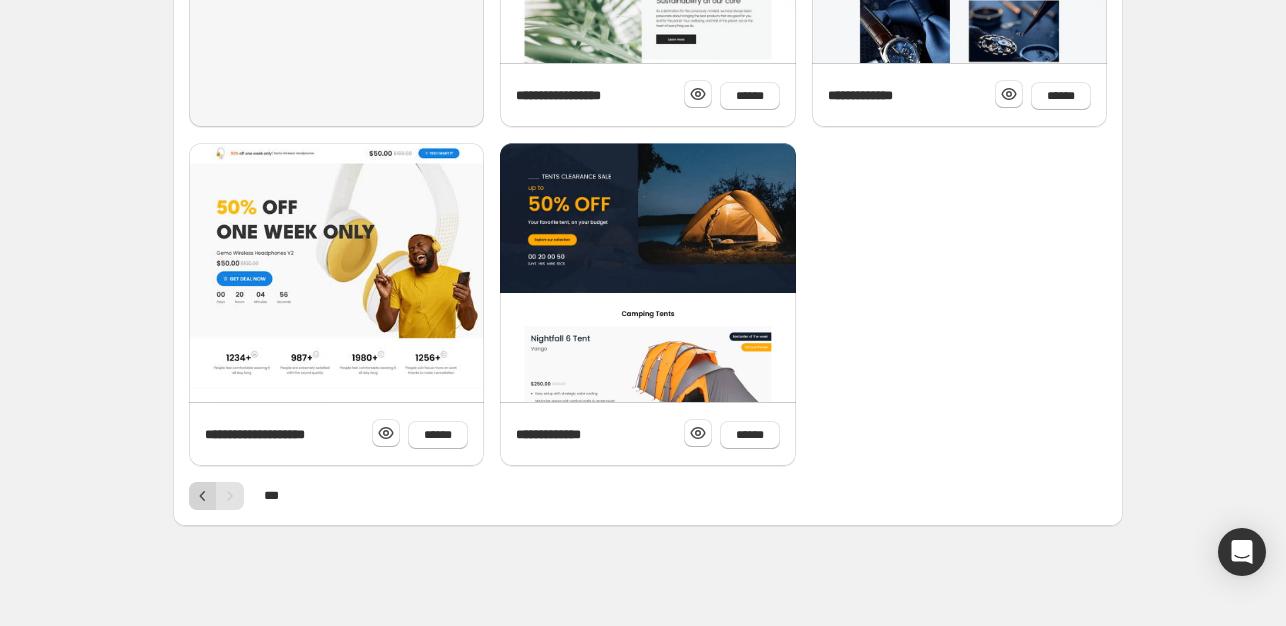 click at bounding box center (203, 496) 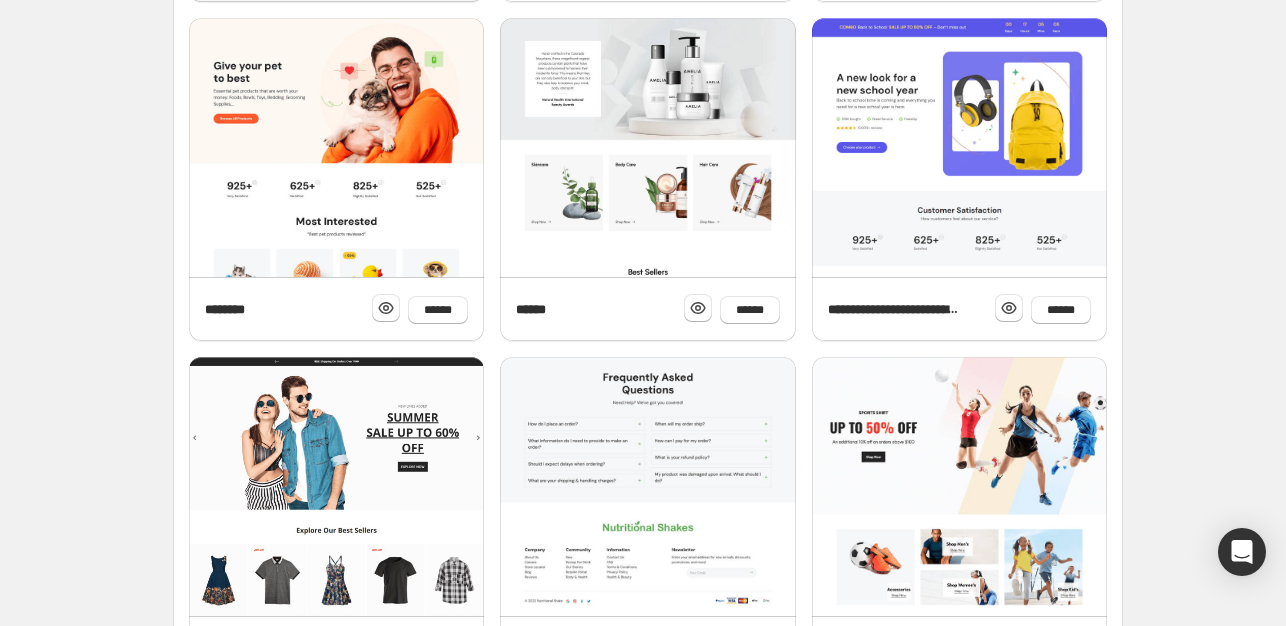 scroll, scrollTop: 814, scrollLeft: 0, axis: vertical 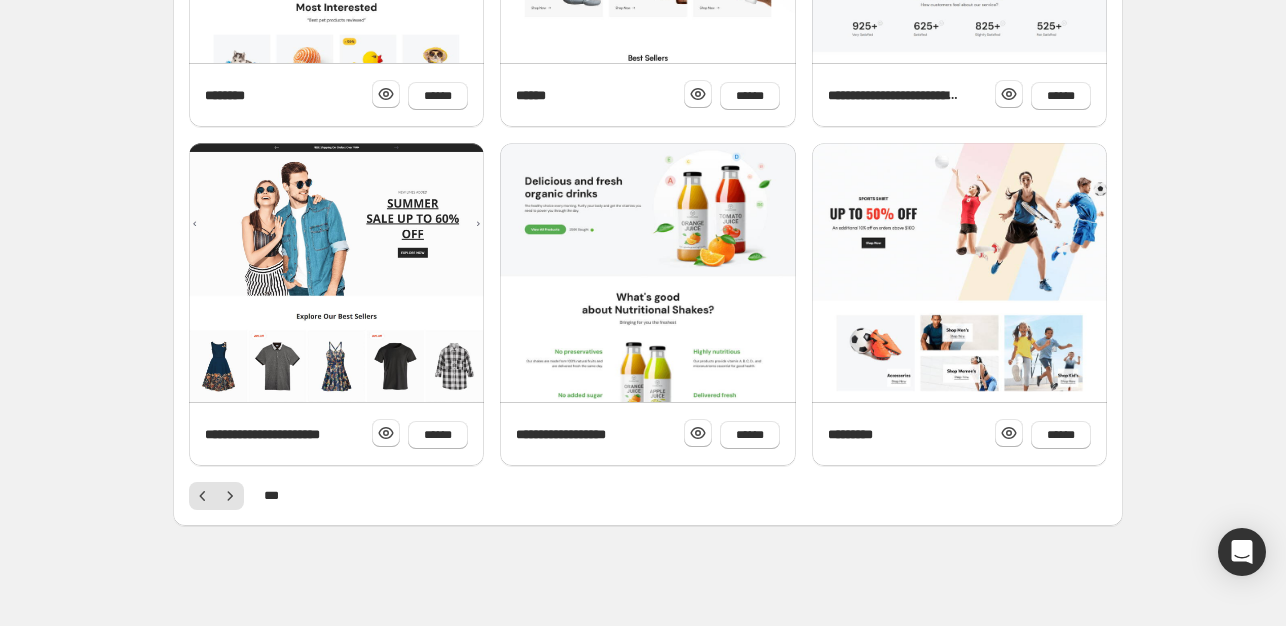 click on "**********" at bounding box center [648, -13] 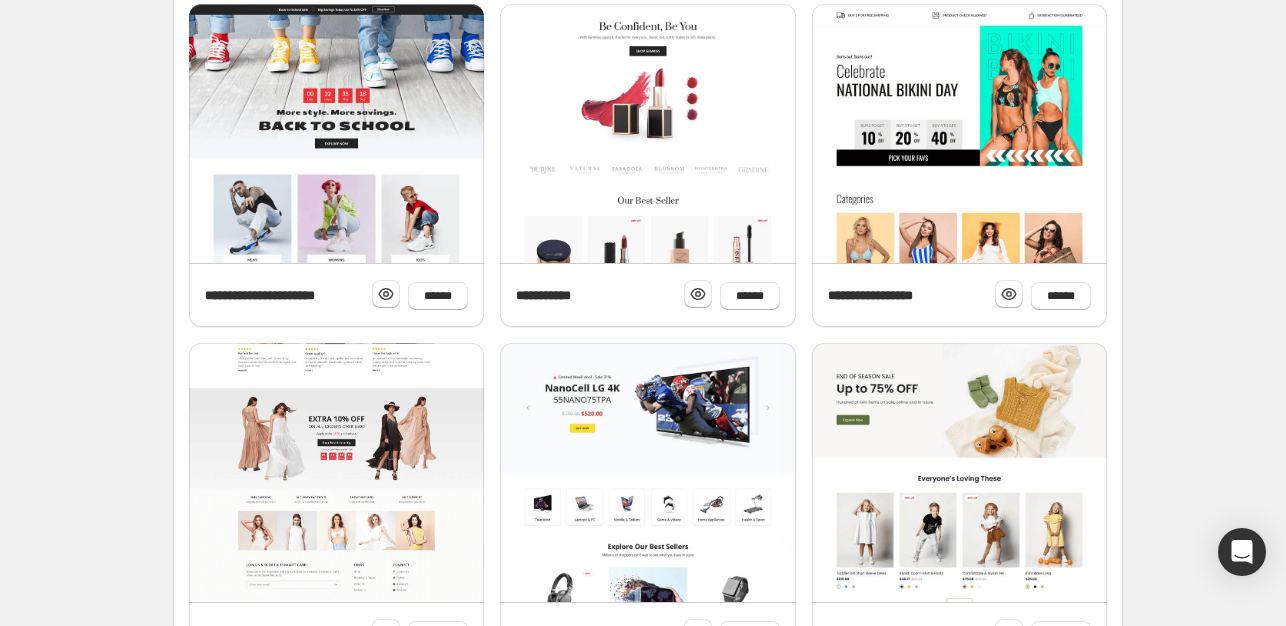scroll, scrollTop: 814, scrollLeft: 0, axis: vertical 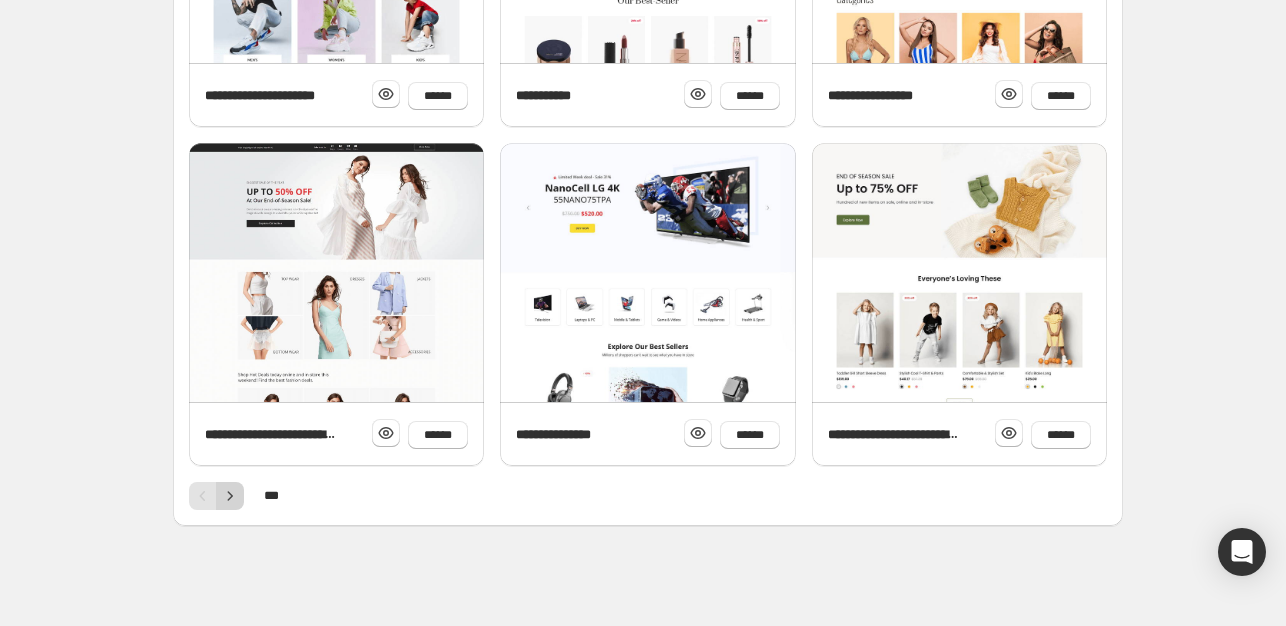 click 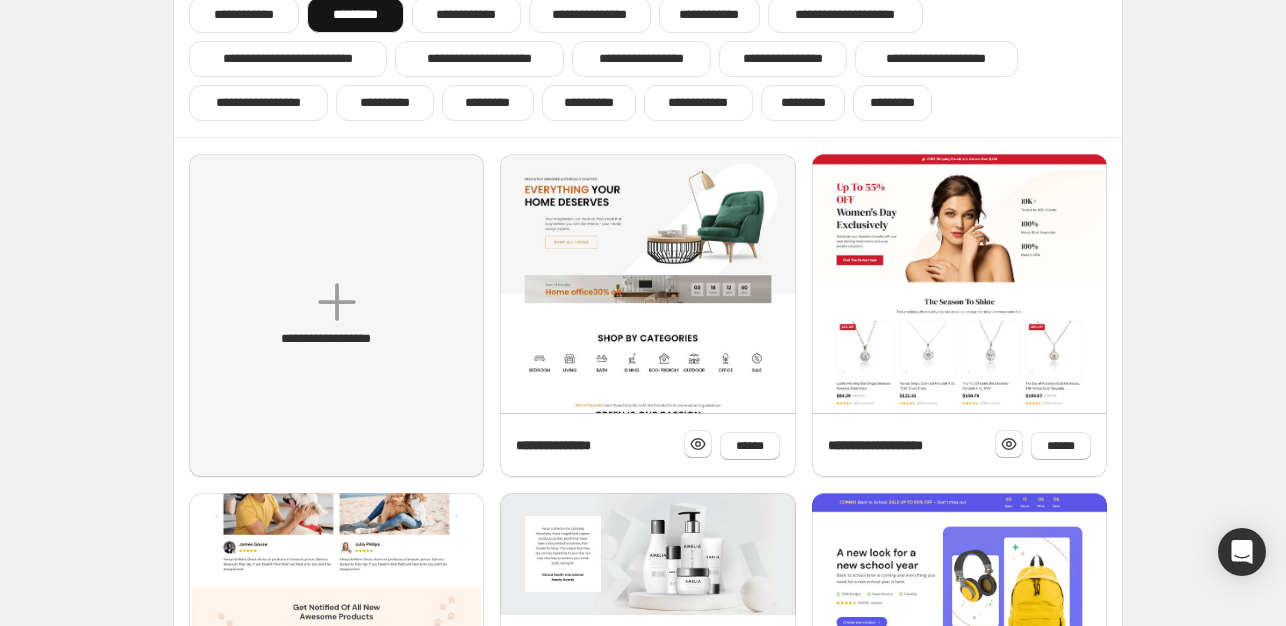 scroll, scrollTop: 0, scrollLeft: 0, axis: both 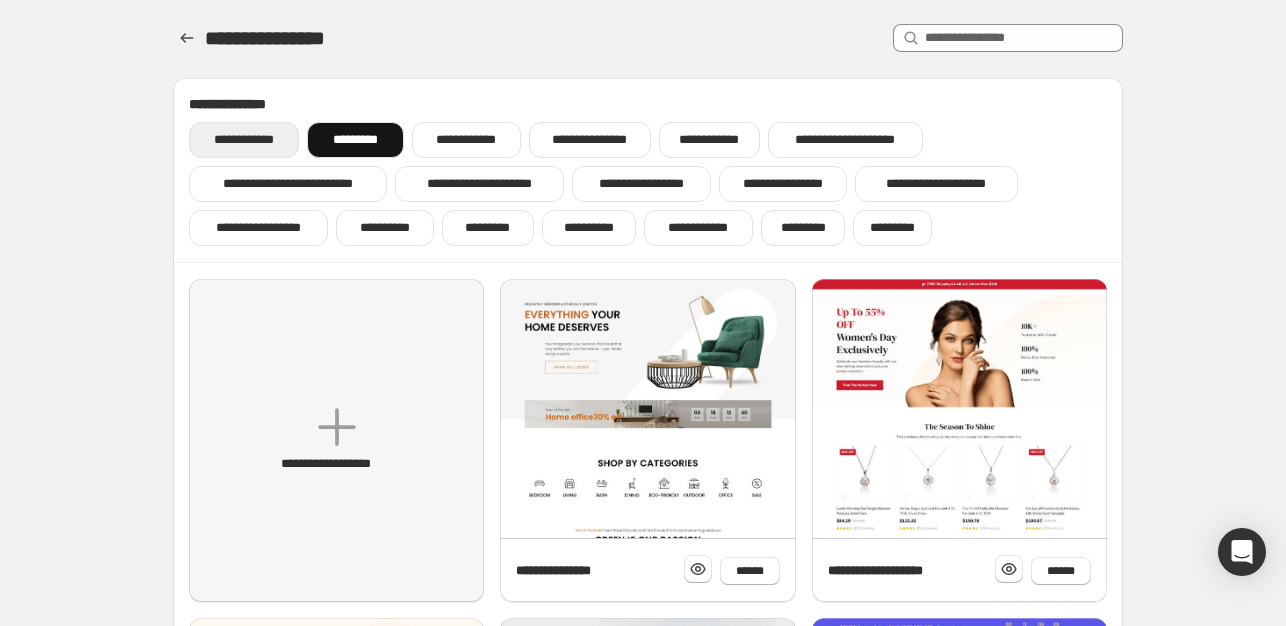 click on "**********" at bounding box center (244, 140) 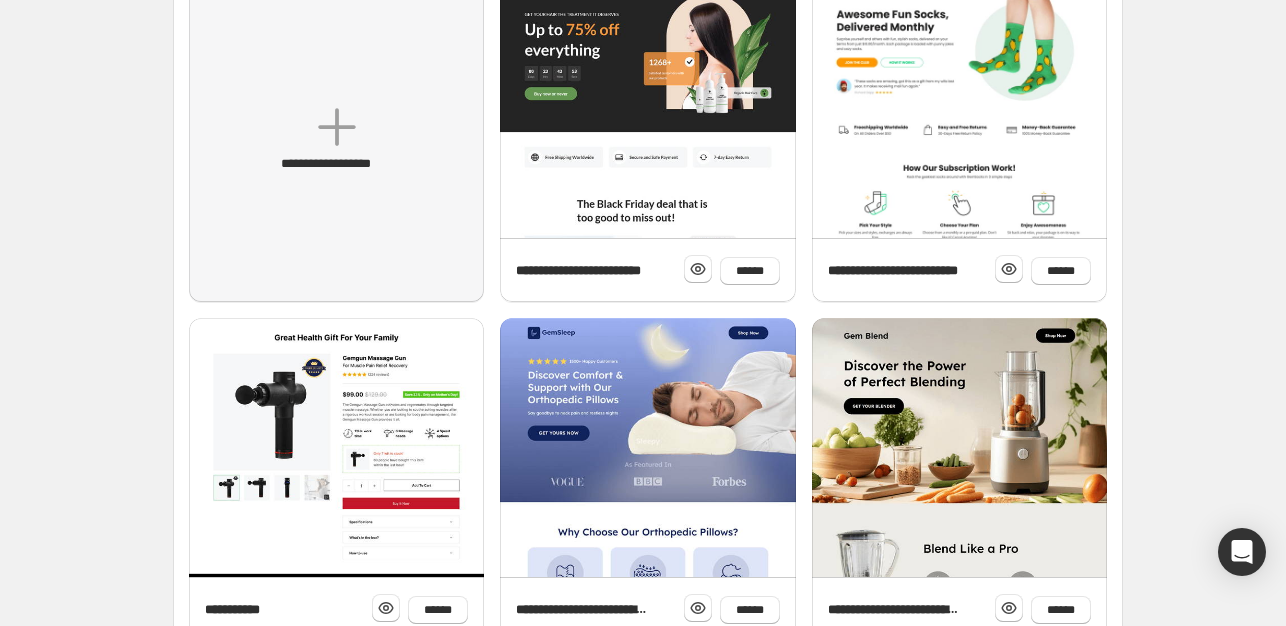 scroll, scrollTop: 0, scrollLeft: 0, axis: both 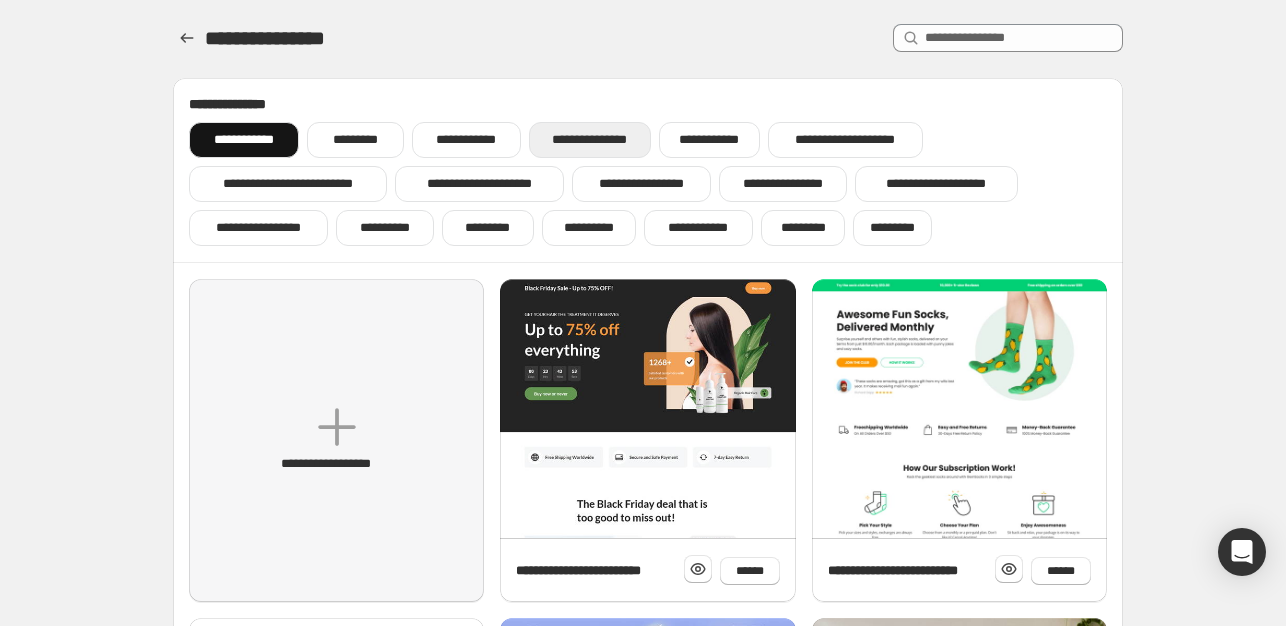 click on "**********" at bounding box center (590, 140) 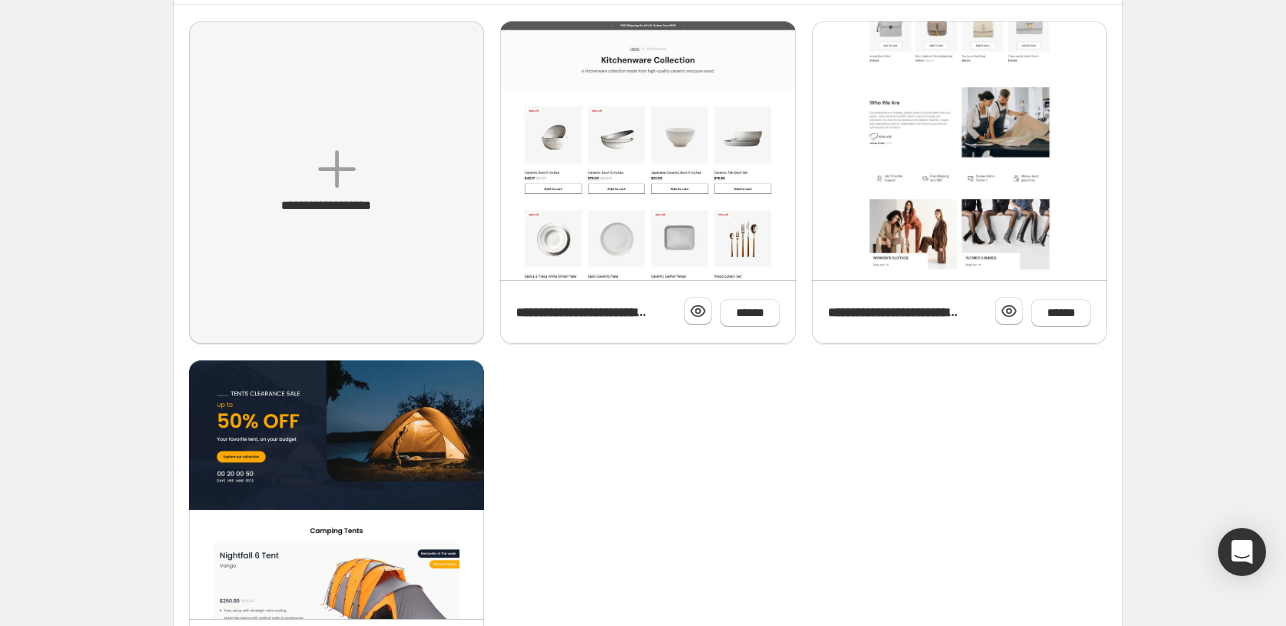 scroll, scrollTop: 100, scrollLeft: 0, axis: vertical 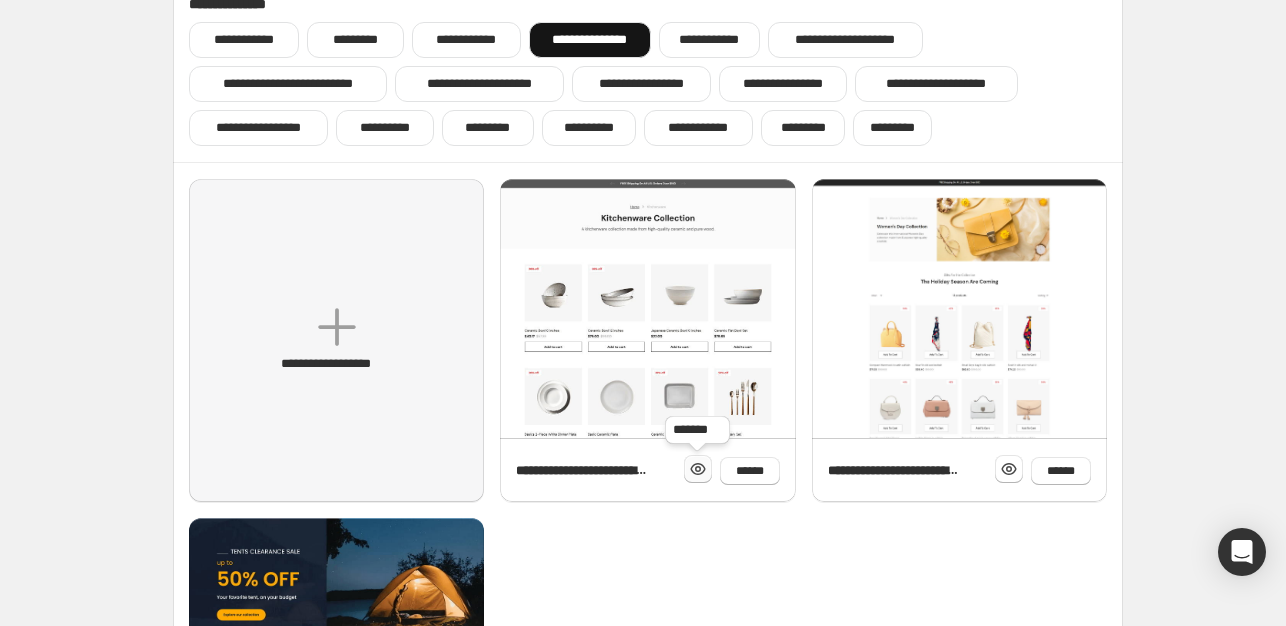 click 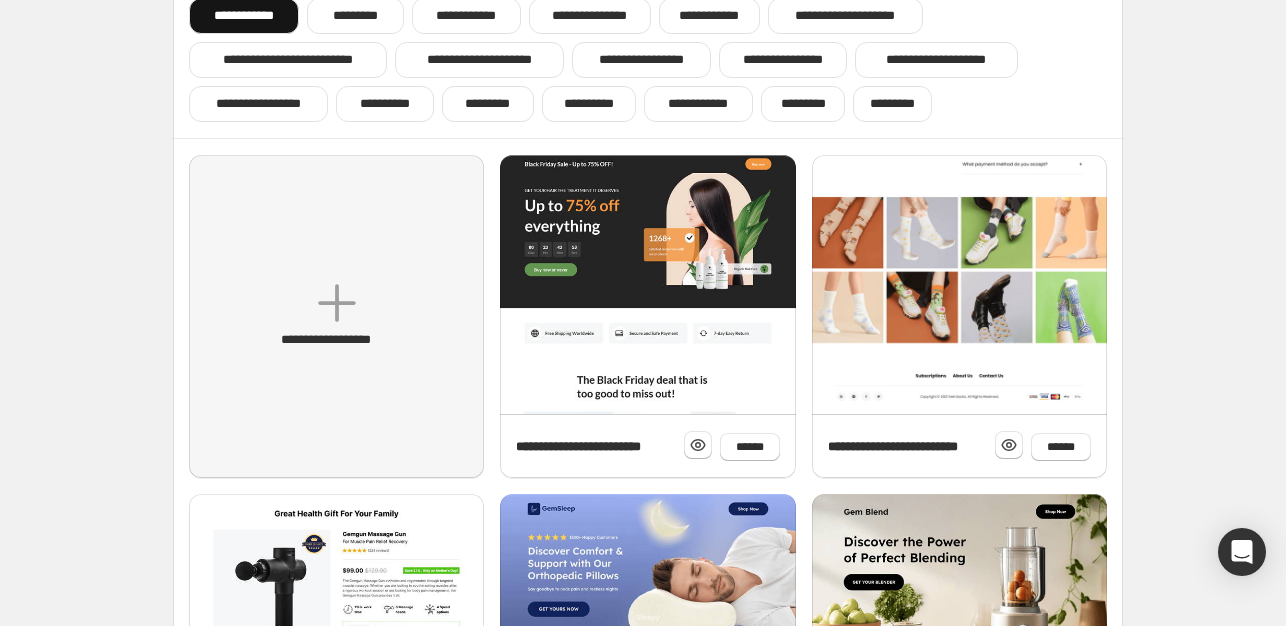 scroll, scrollTop: 0, scrollLeft: 0, axis: both 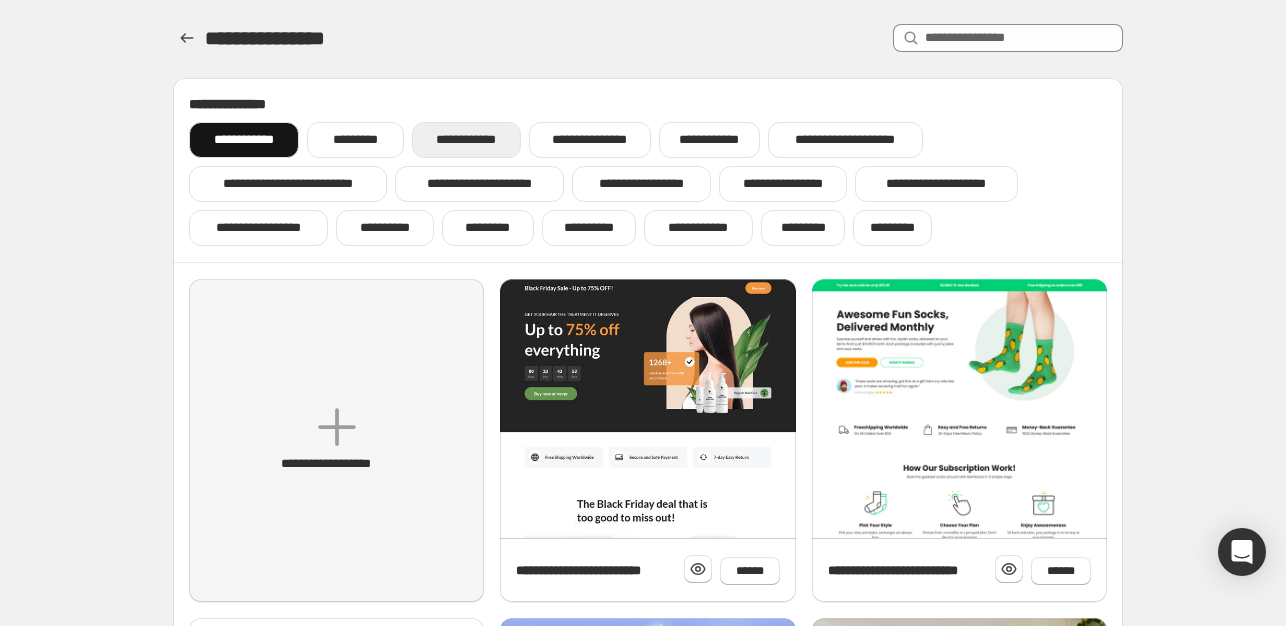 click on "**********" at bounding box center (466, 140) 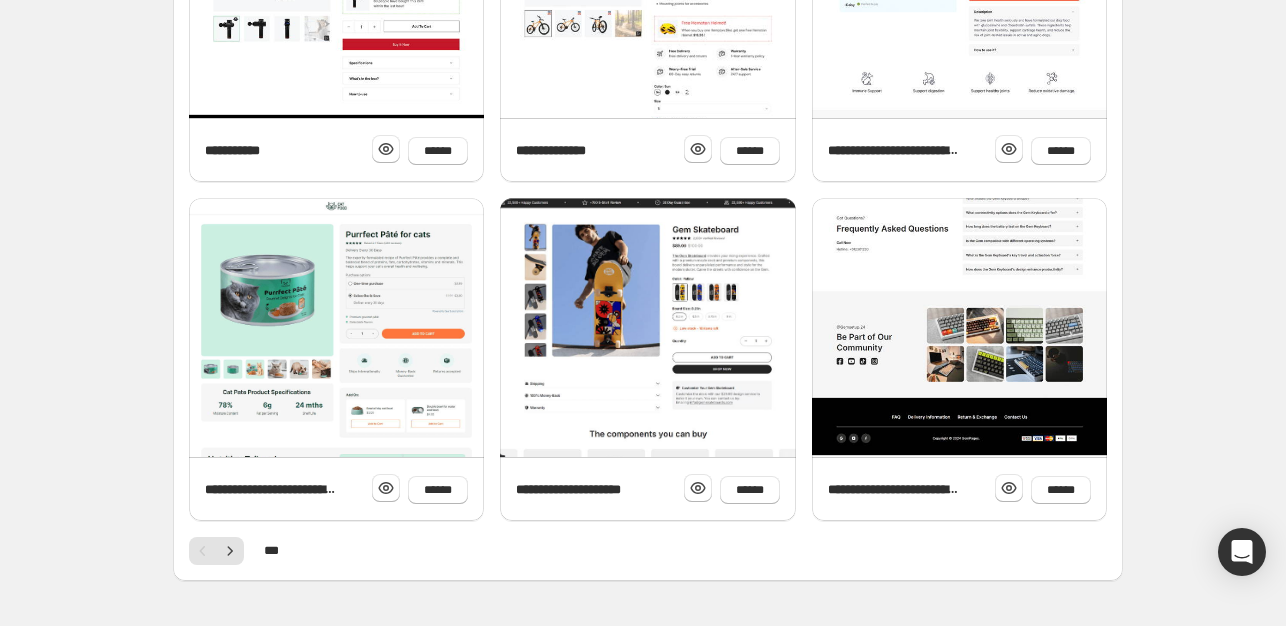 scroll, scrollTop: 814, scrollLeft: 0, axis: vertical 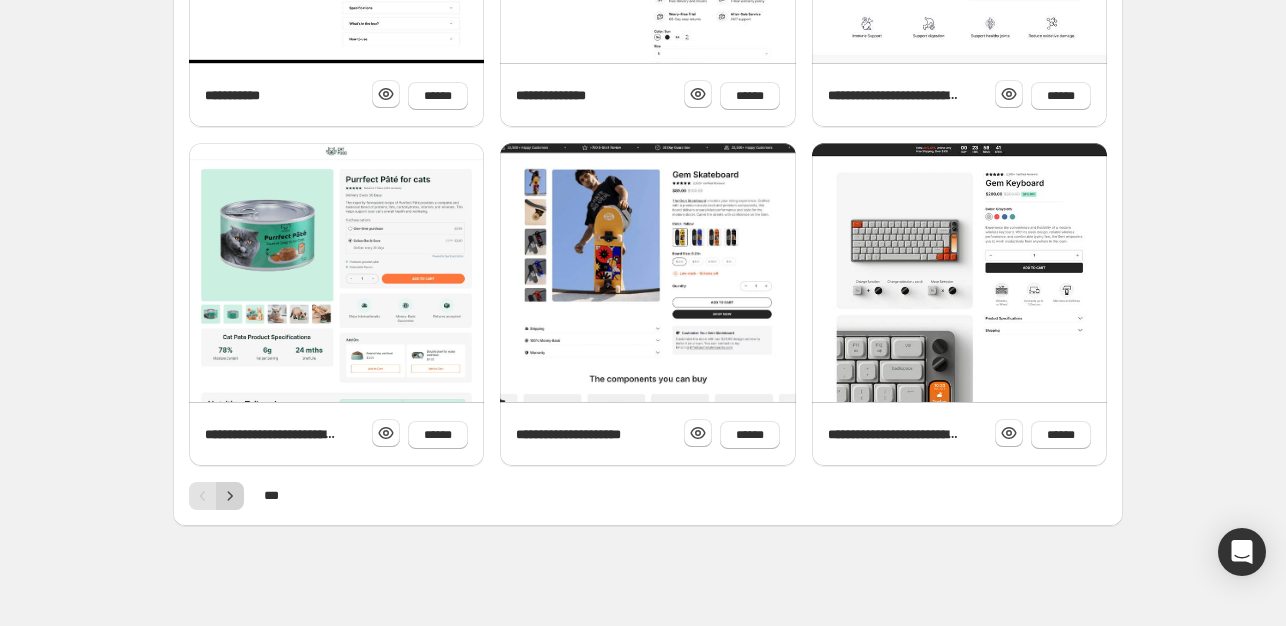 click 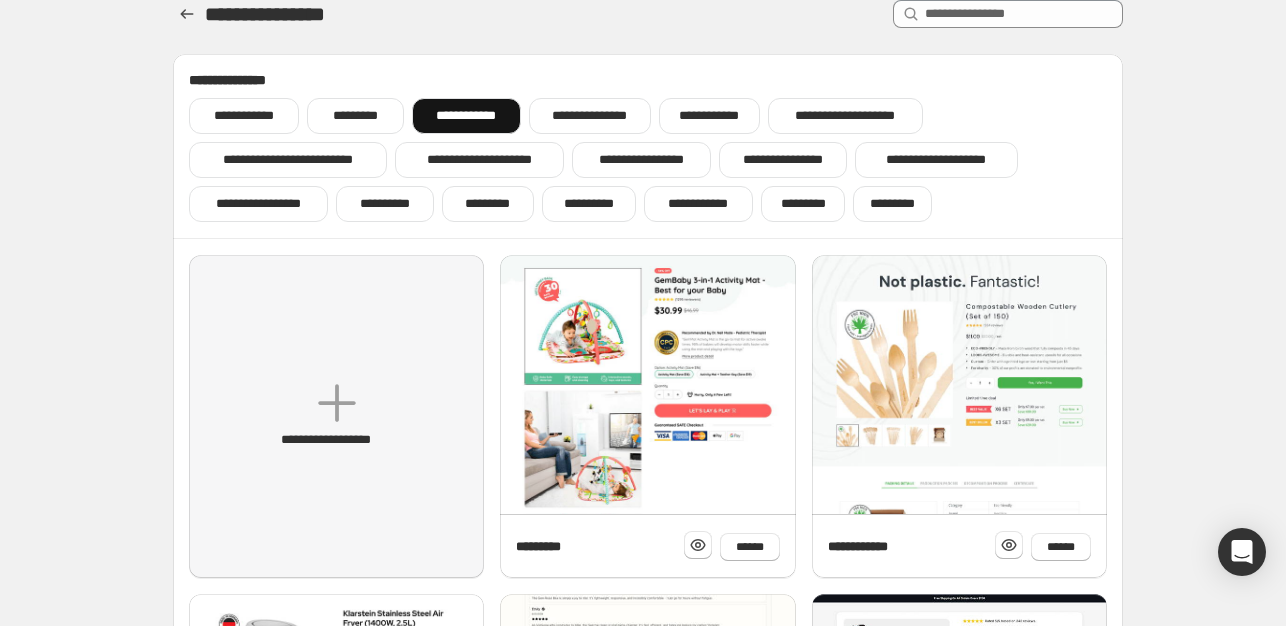 scroll, scrollTop: 0, scrollLeft: 0, axis: both 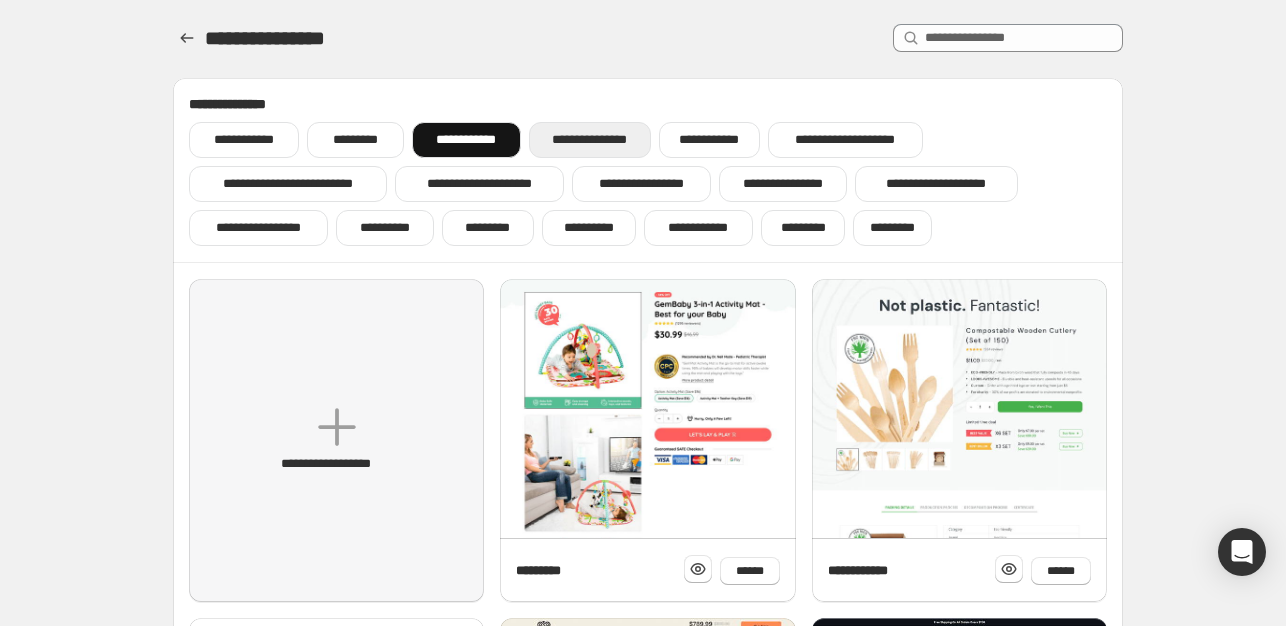 click on "**********" at bounding box center (590, 140) 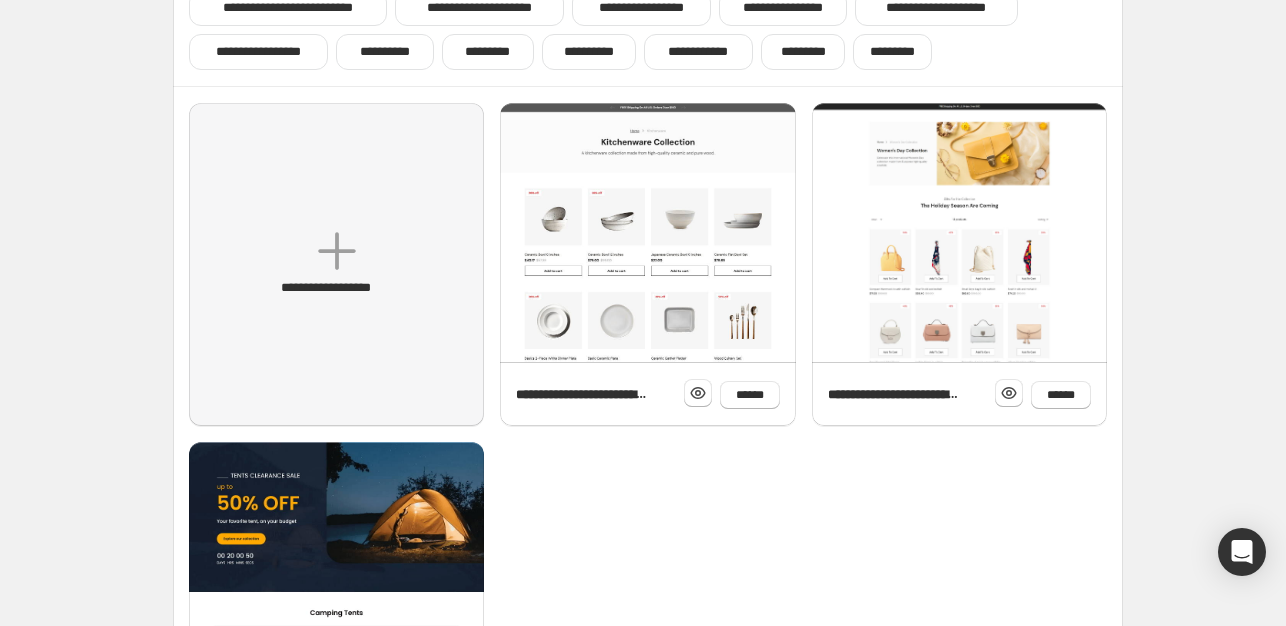 scroll, scrollTop: 175, scrollLeft: 0, axis: vertical 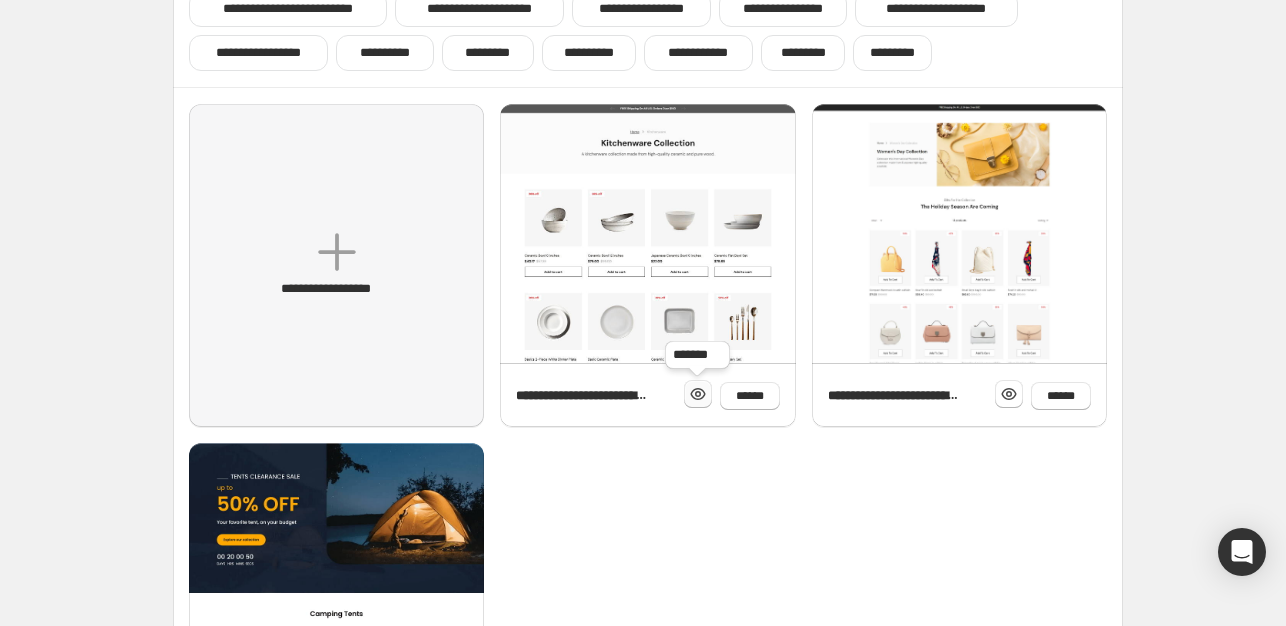 click 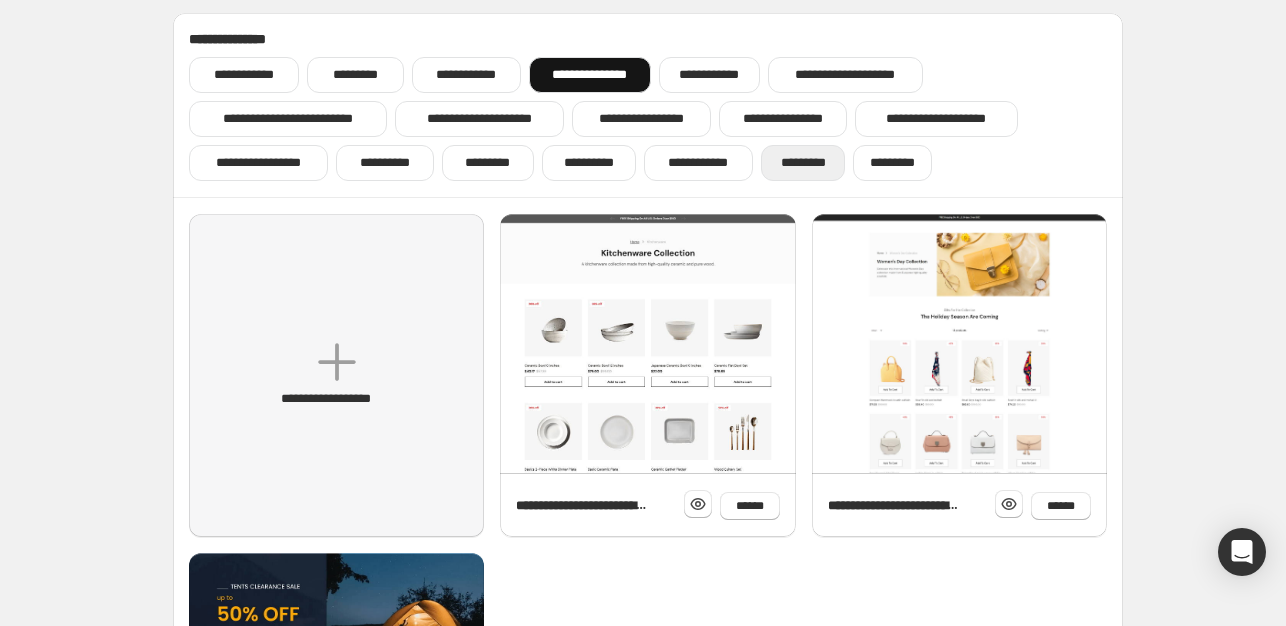 scroll, scrollTop: 100, scrollLeft: 0, axis: vertical 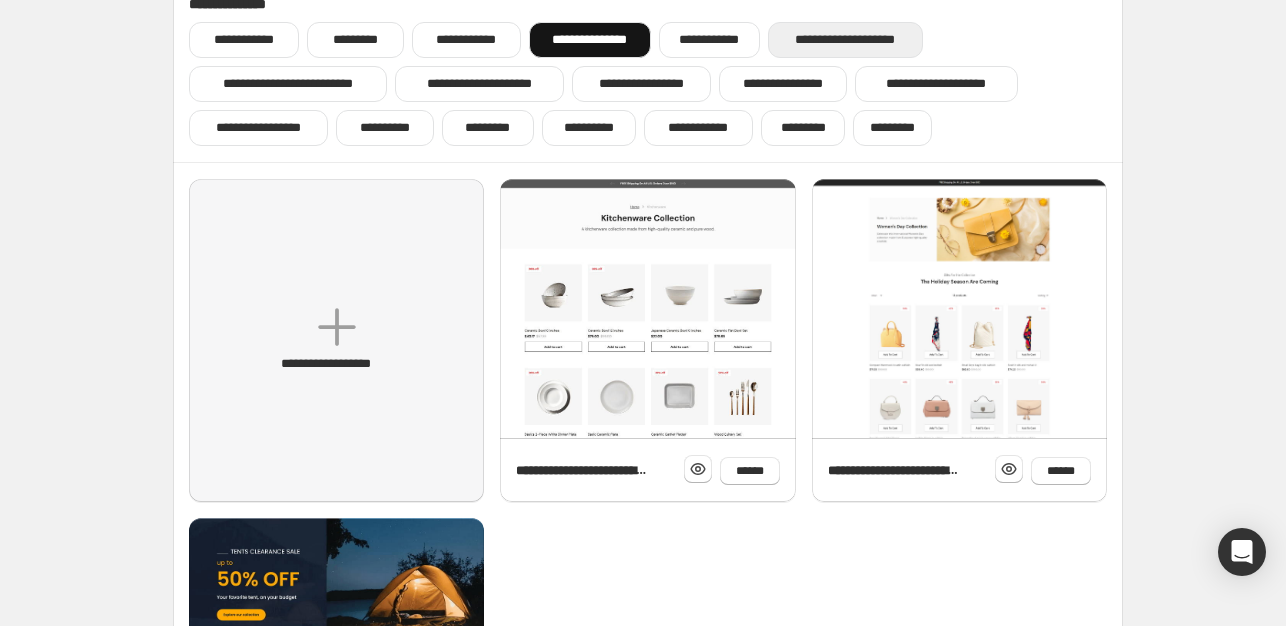 click on "**********" at bounding box center (845, 40) 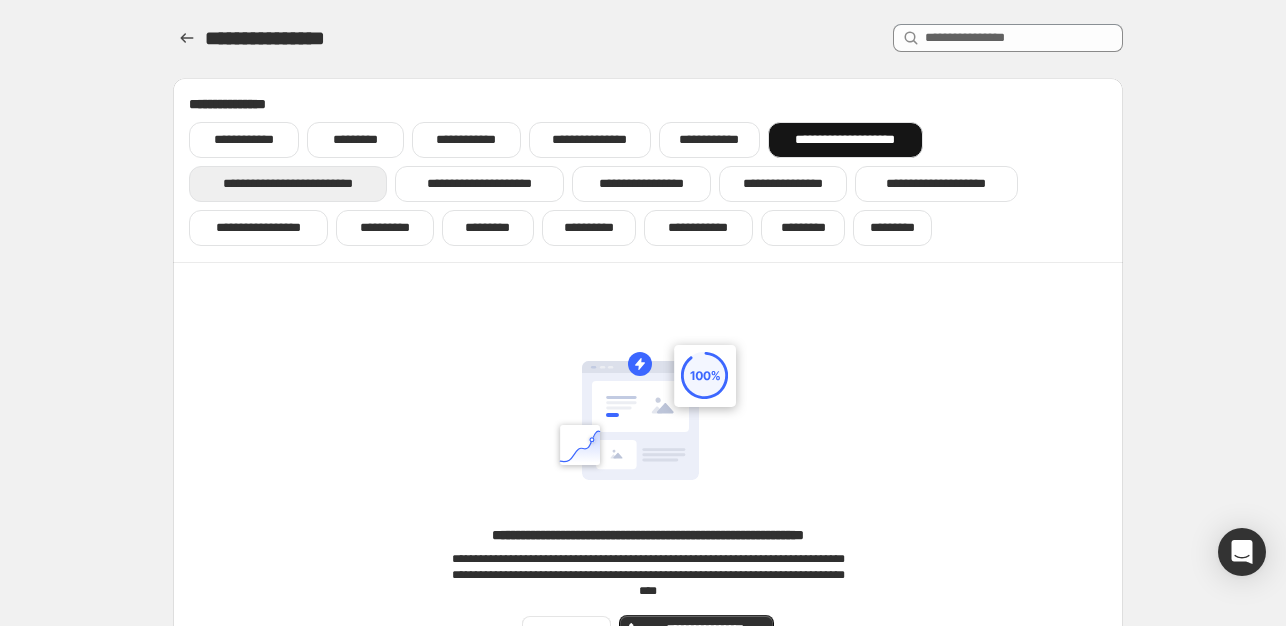 click on "**********" at bounding box center (288, 184) 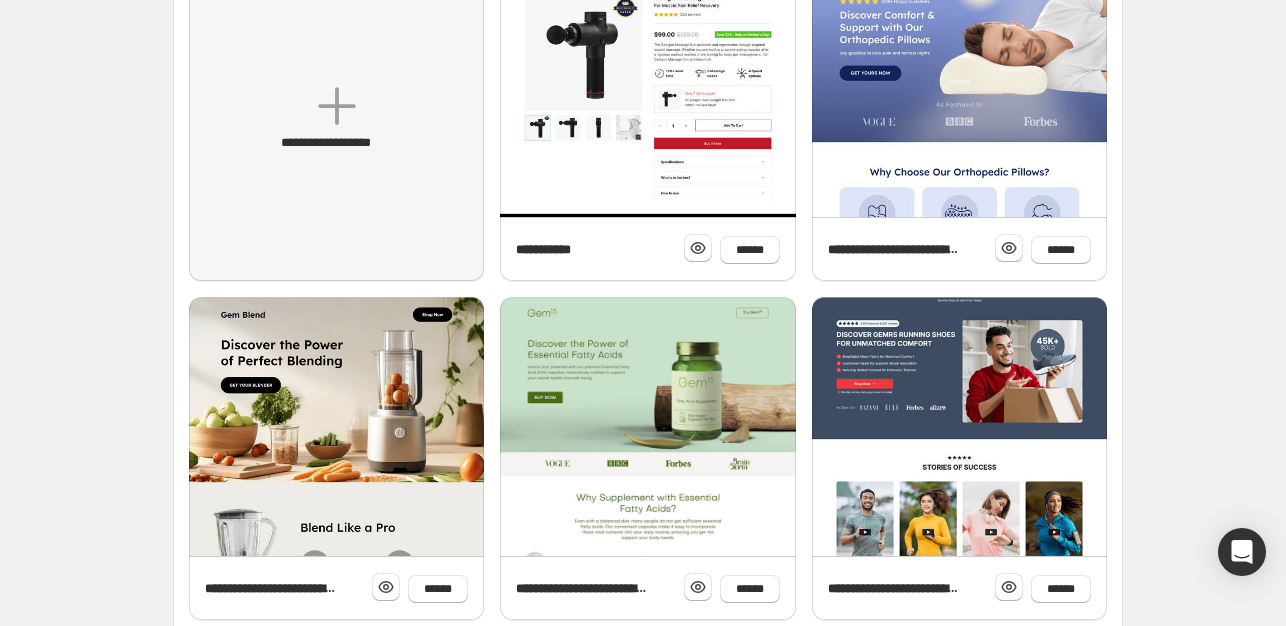 scroll, scrollTop: 100, scrollLeft: 0, axis: vertical 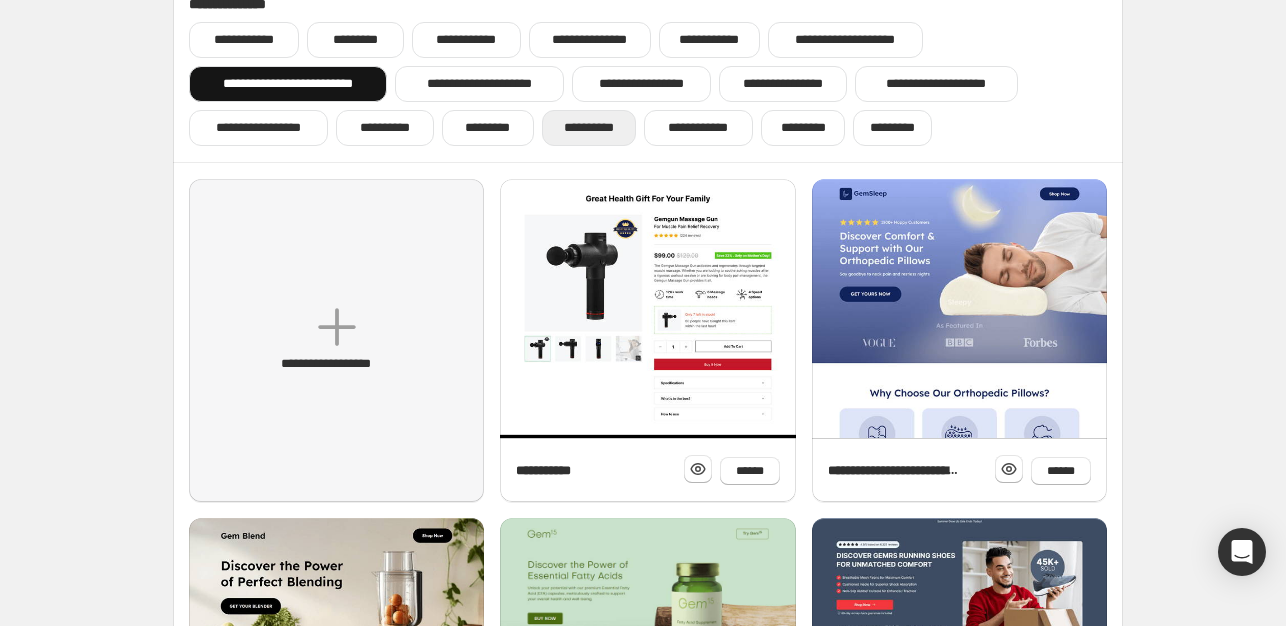 click on "**********" at bounding box center (589, 128) 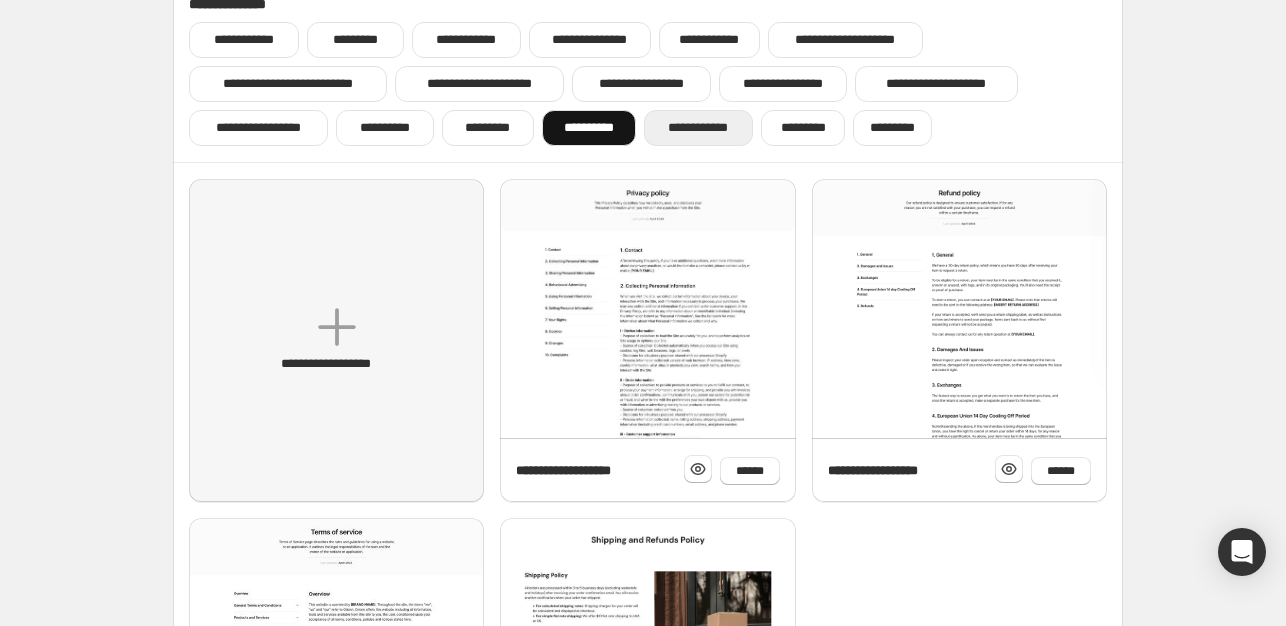 click on "**********" at bounding box center (698, 128) 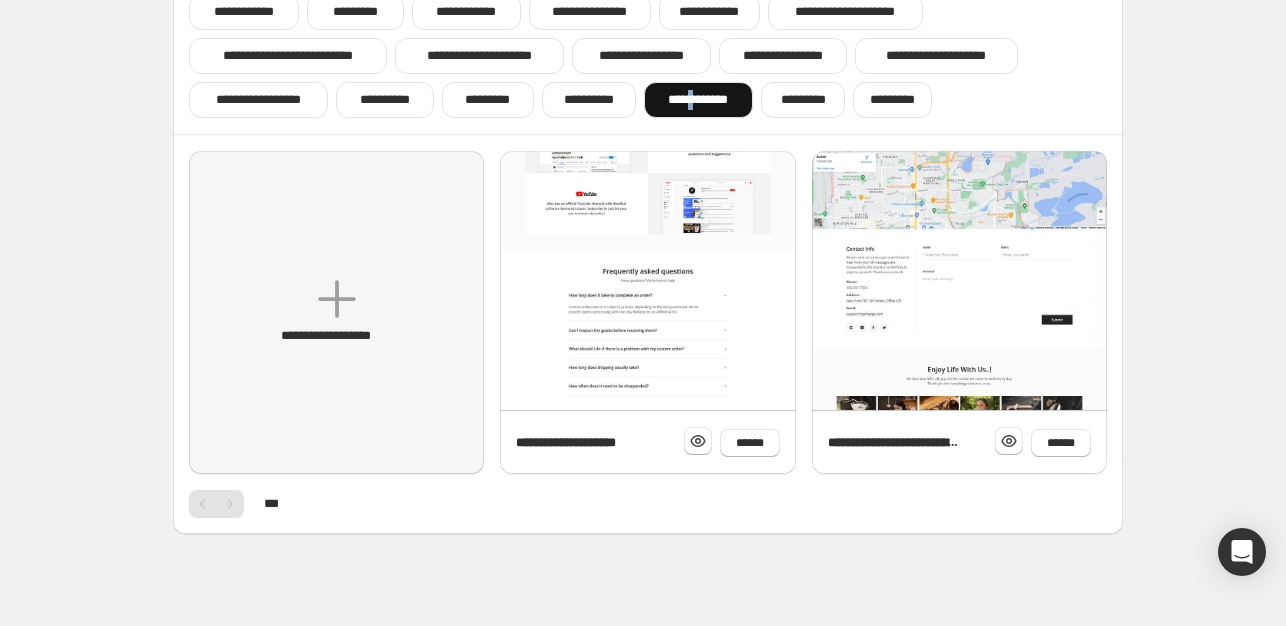 scroll, scrollTop: 136, scrollLeft: 0, axis: vertical 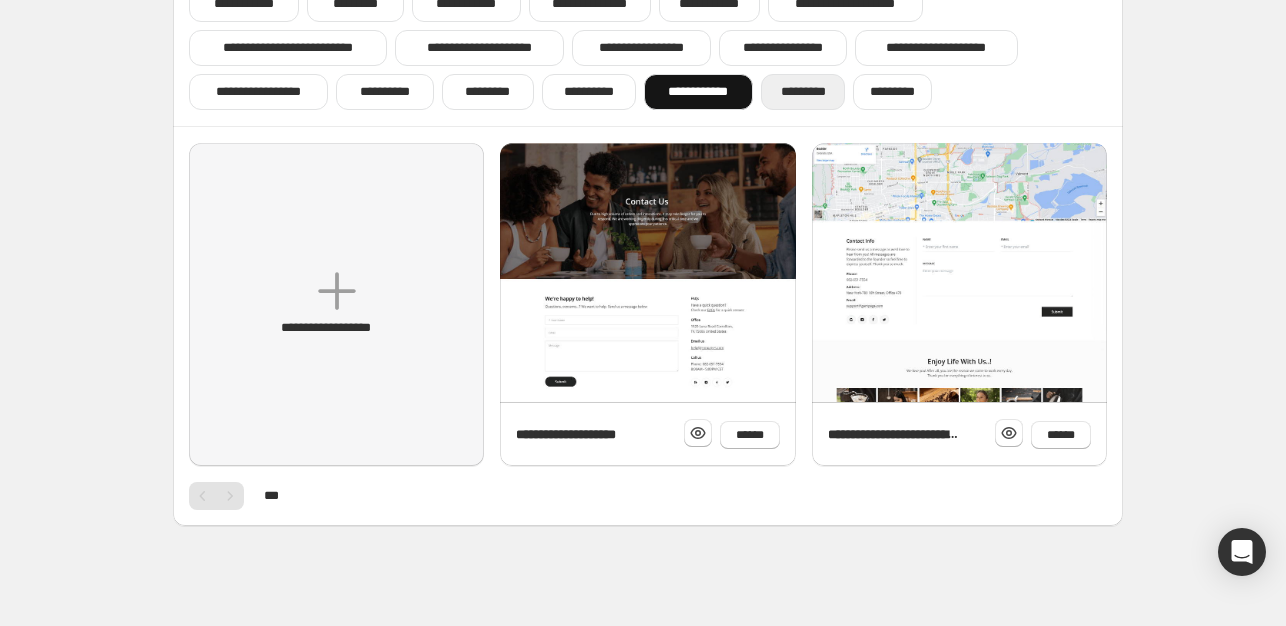 click on "*********" at bounding box center (803, 92) 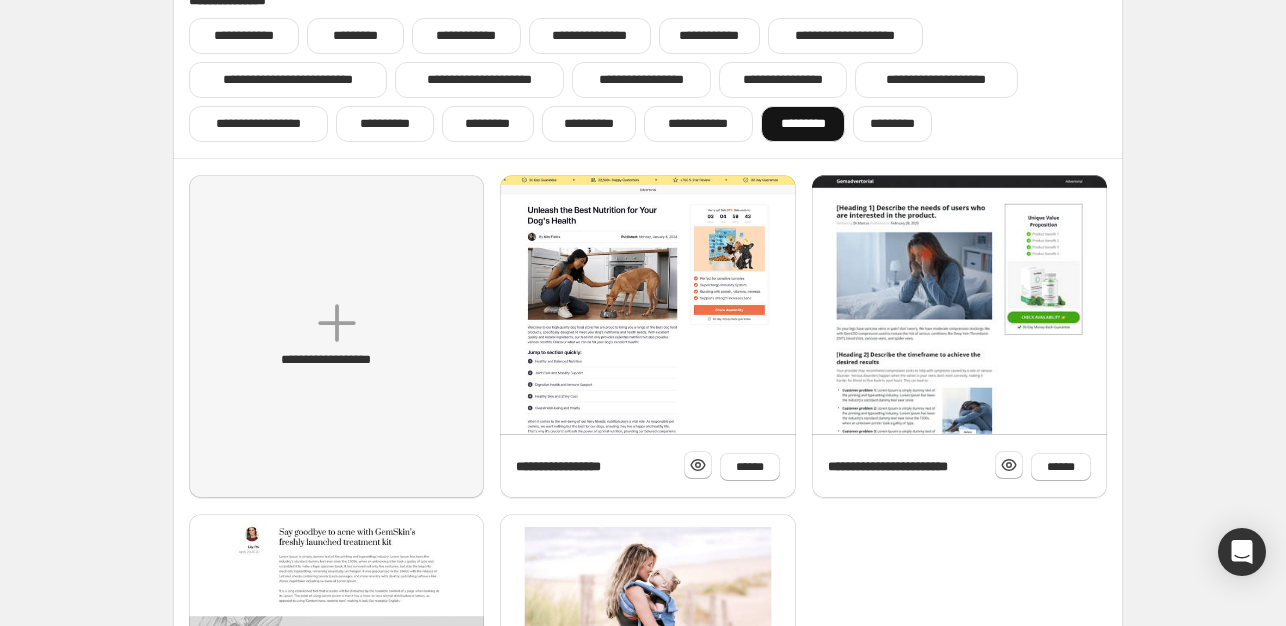 scroll, scrollTop: 0, scrollLeft: 0, axis: both 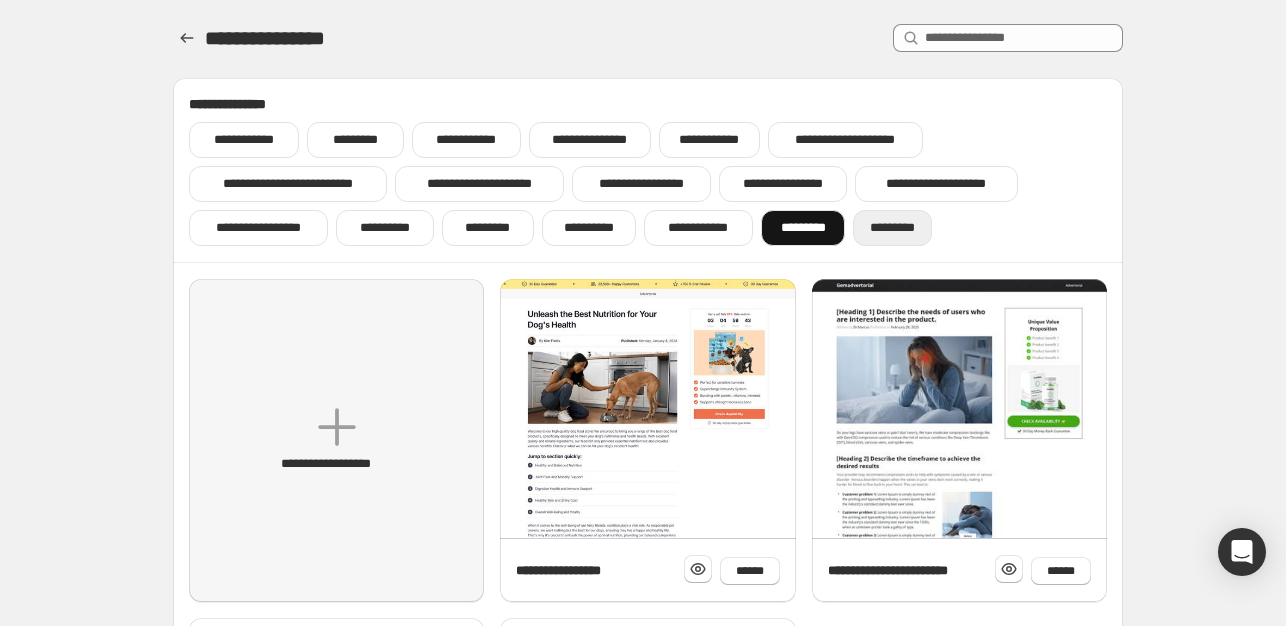 click on "*********" at bounding box center [892, 228] 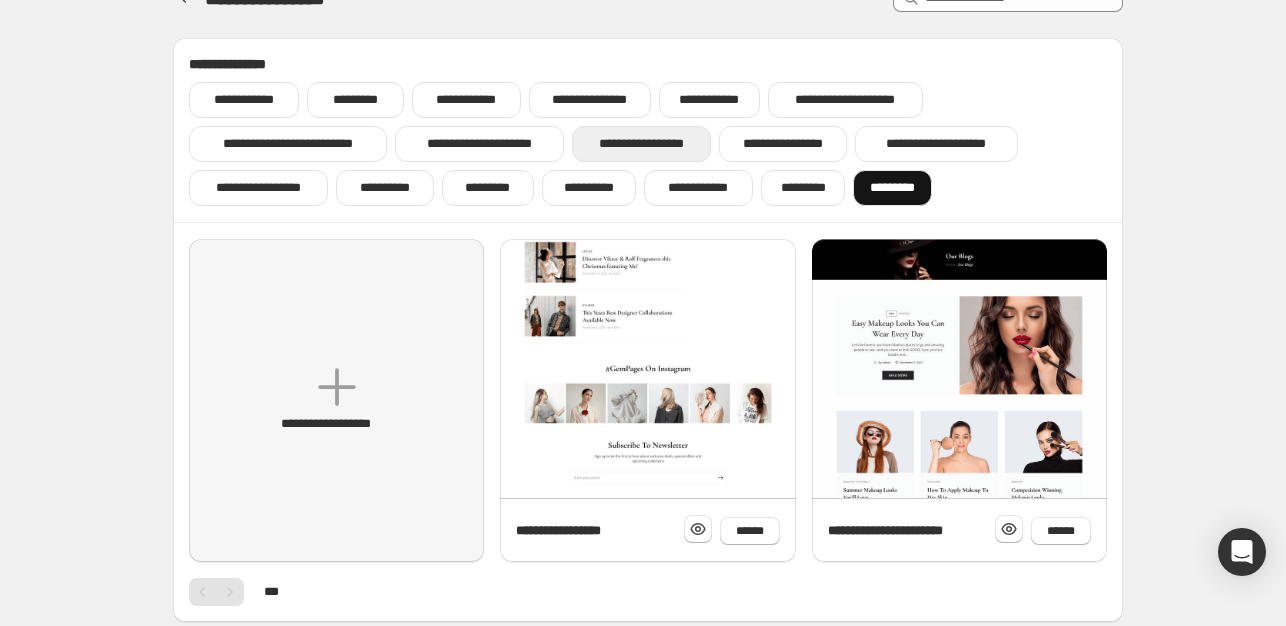 scroll, scrollTop: 0, scrollLeft: 0, axis: both 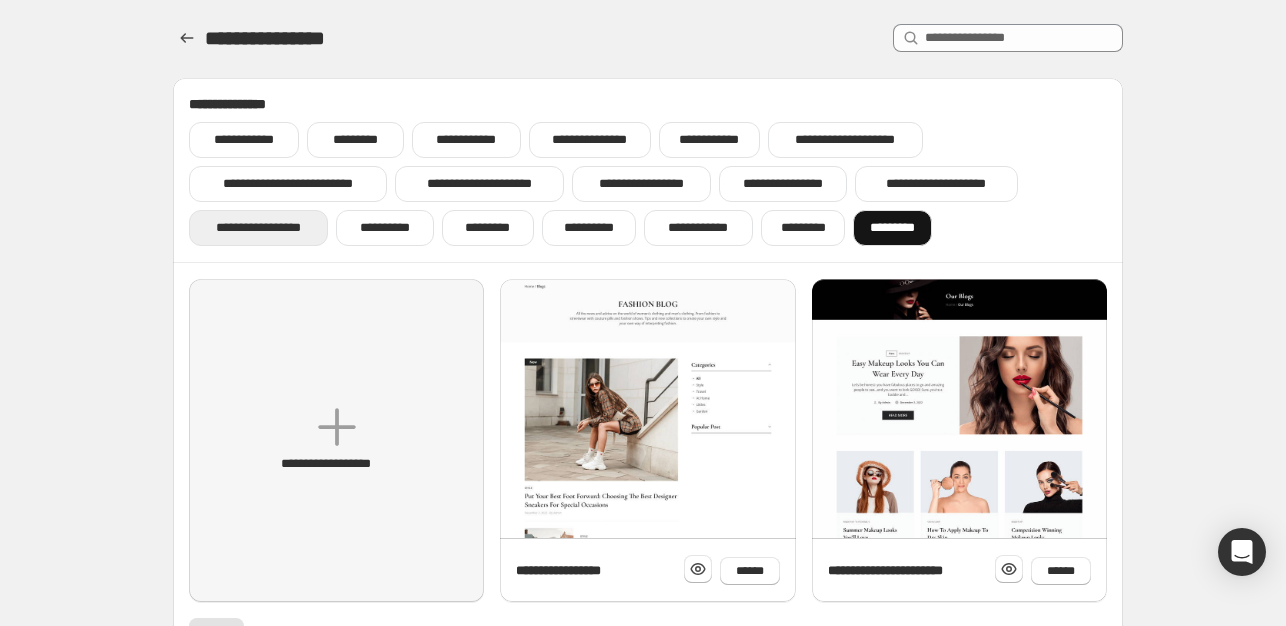 click on "**********" at bounding box center [258, 228] 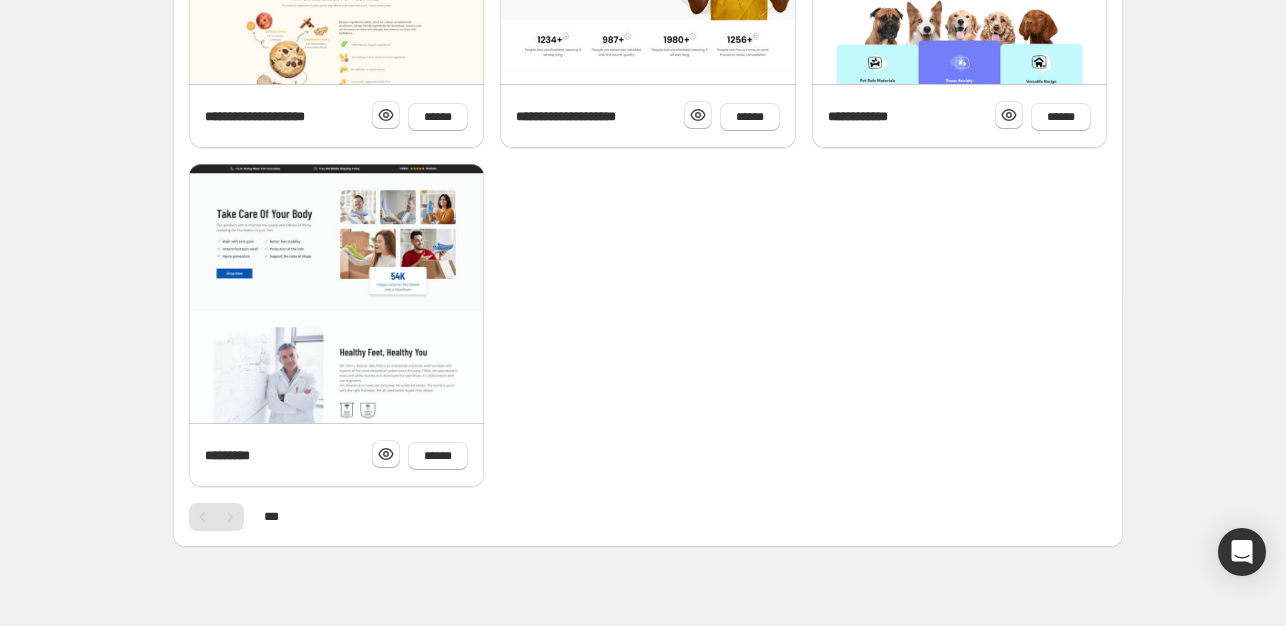 scroll, scrollTop: 100, scrollLeft: 0, axis: vertical 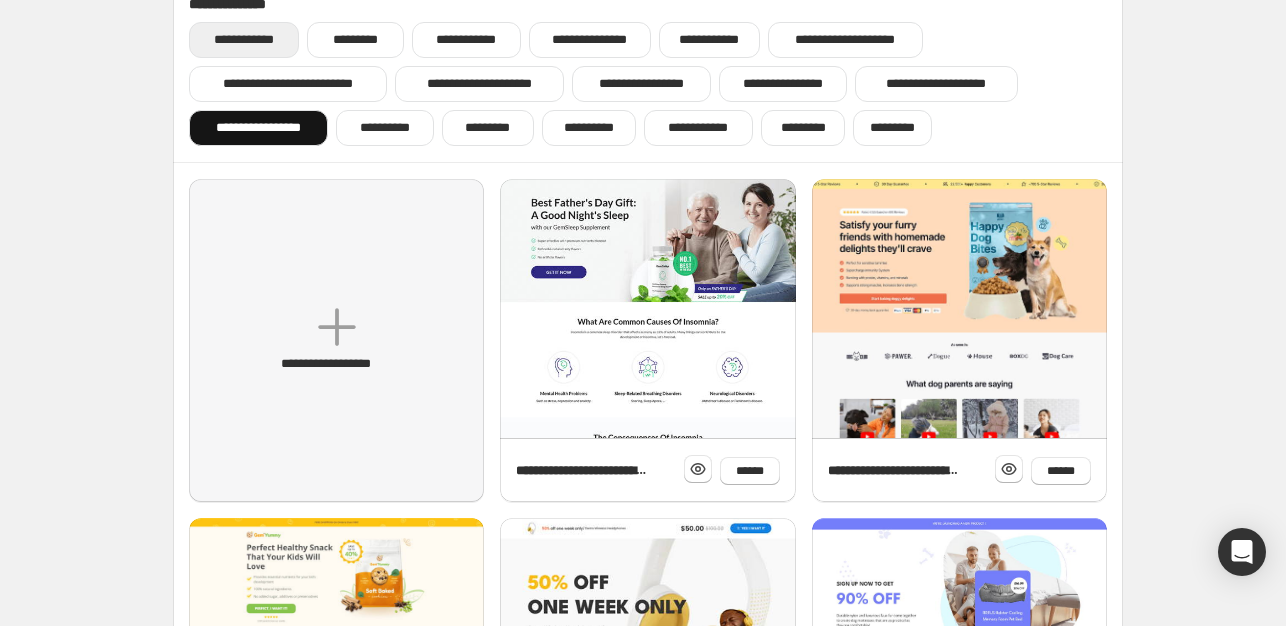 click on "**********" at bounding box center [244, 40] 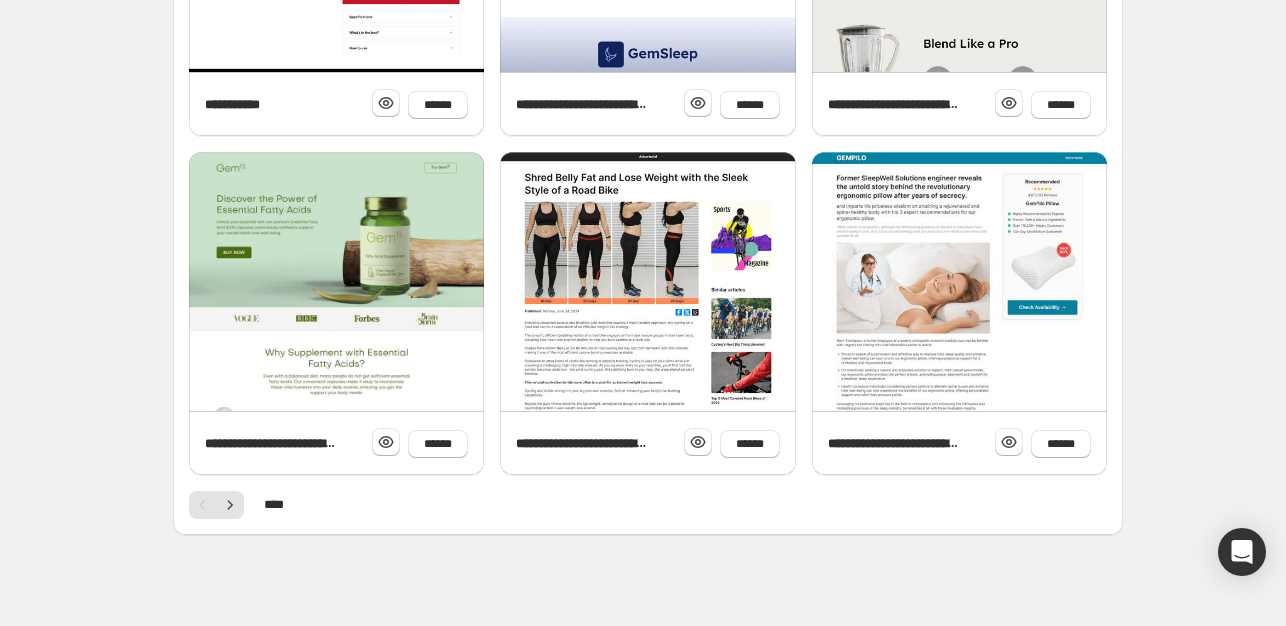 scroll, scrollTop: 814, scrollLeft: 0, axis: vertical 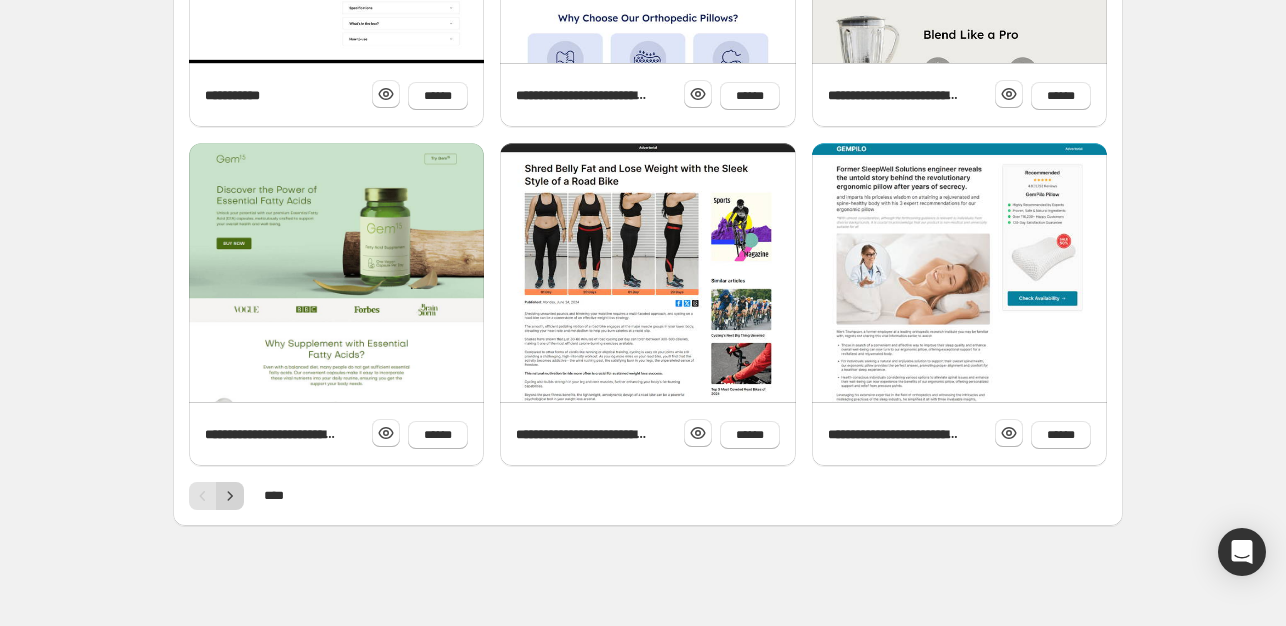 click 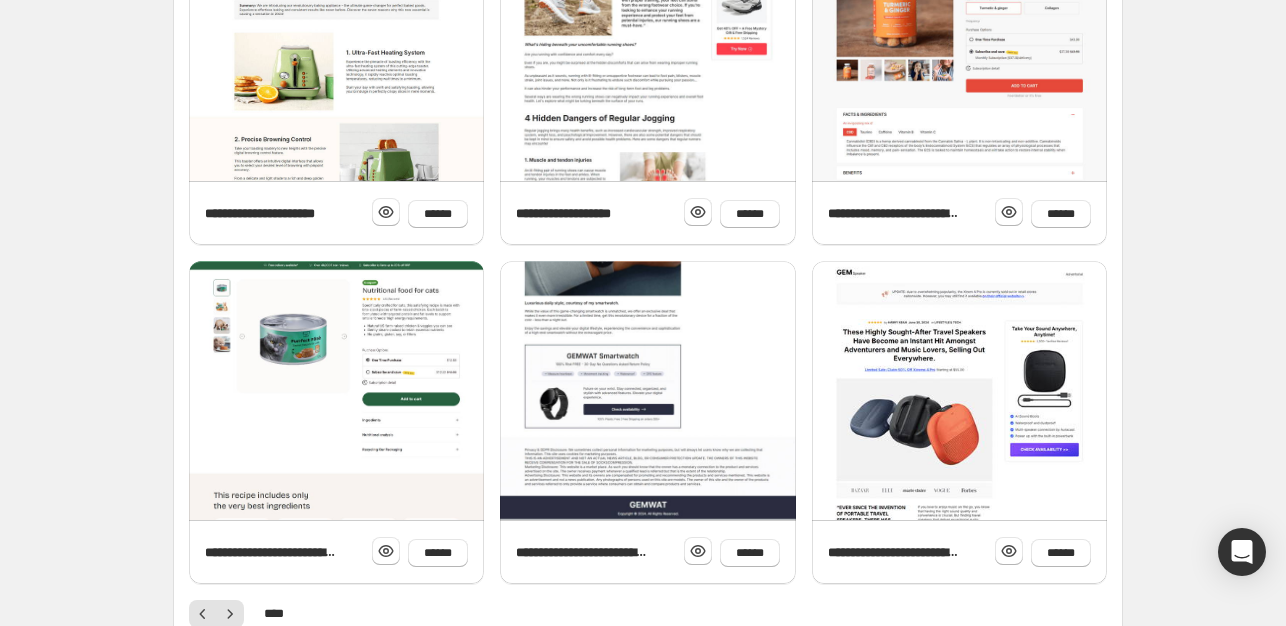 scroll, scrollTop: 814, scrollLeft: 0, axis: vertical 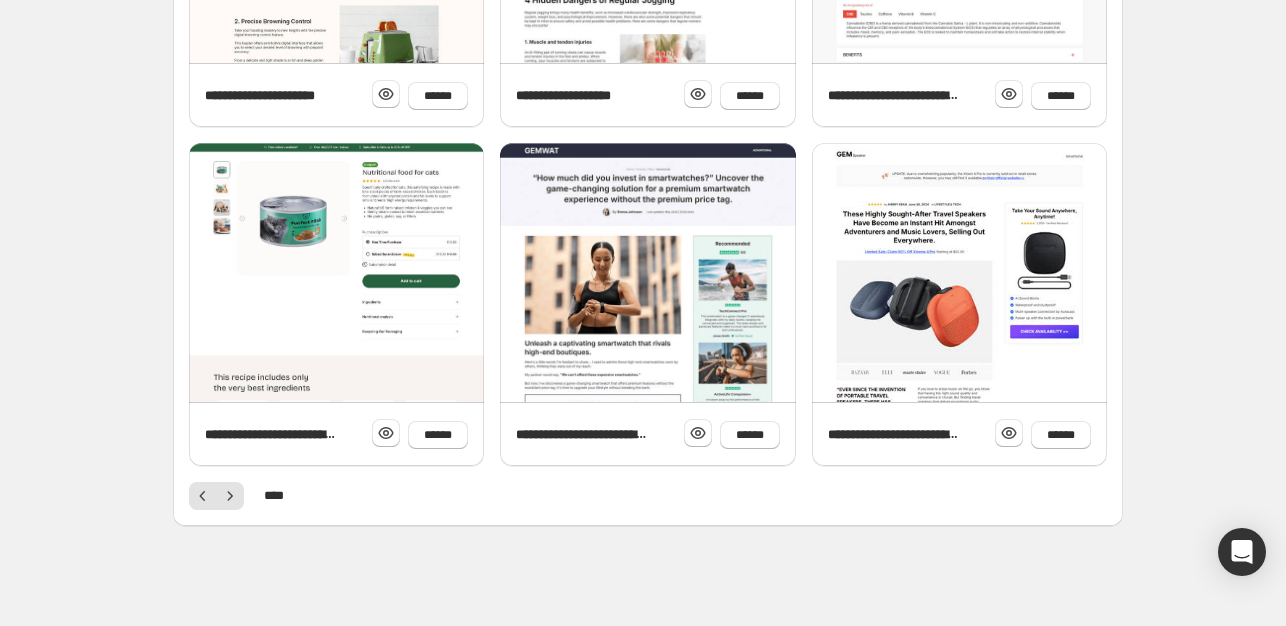 click 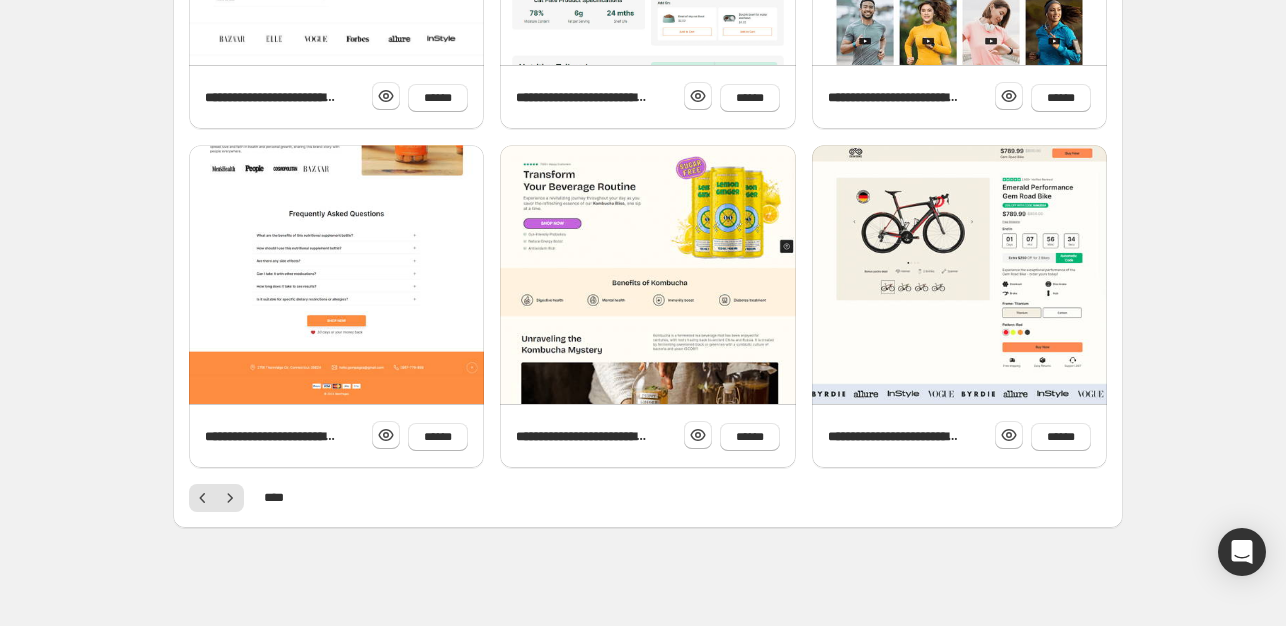 scroll, scrollTop: 814, scrollLeft: 0, axis: vertical 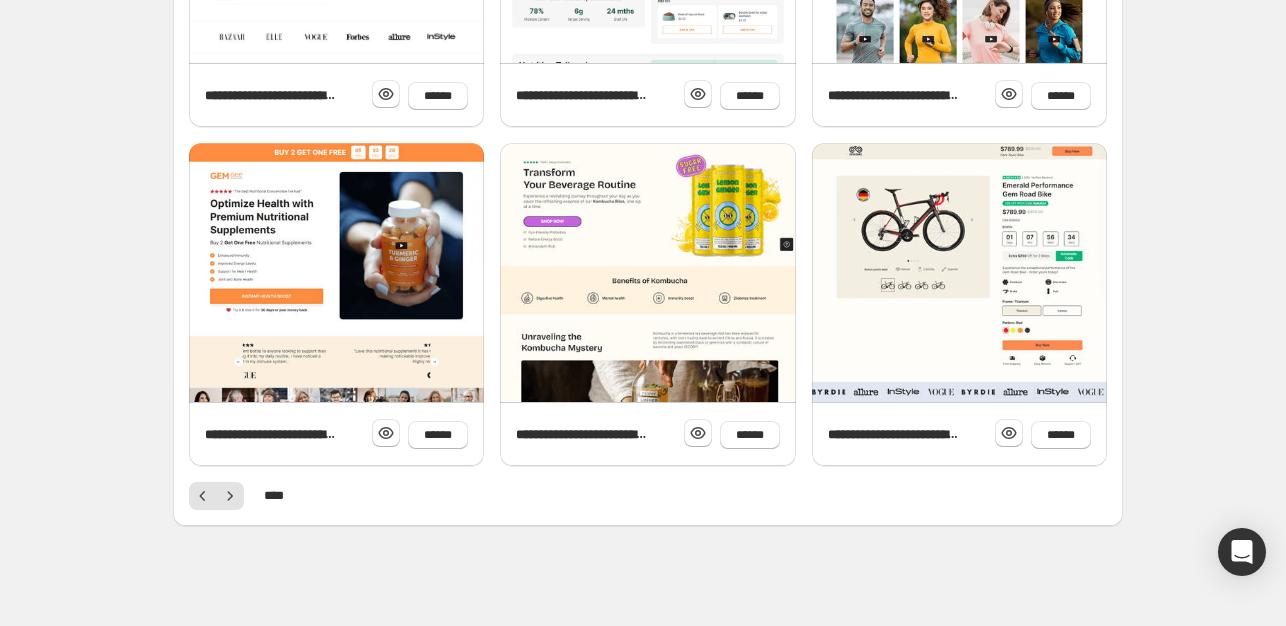 click 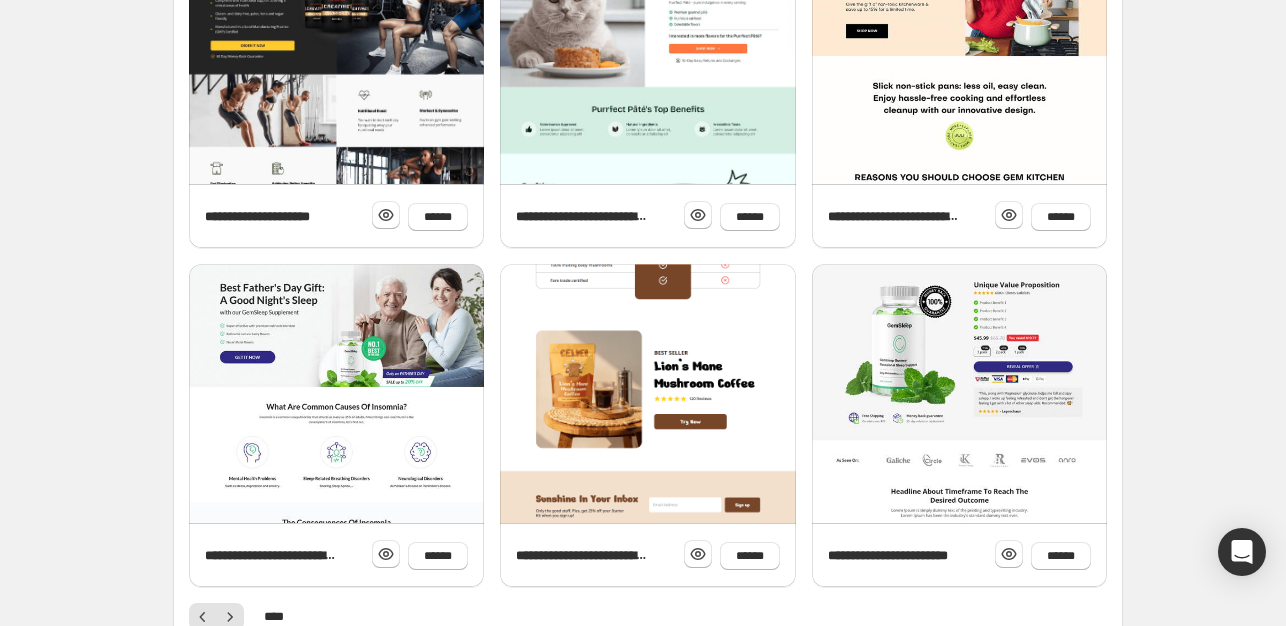 scroll, scrollTop: 814, scrollLeft: 0, axis: vertical 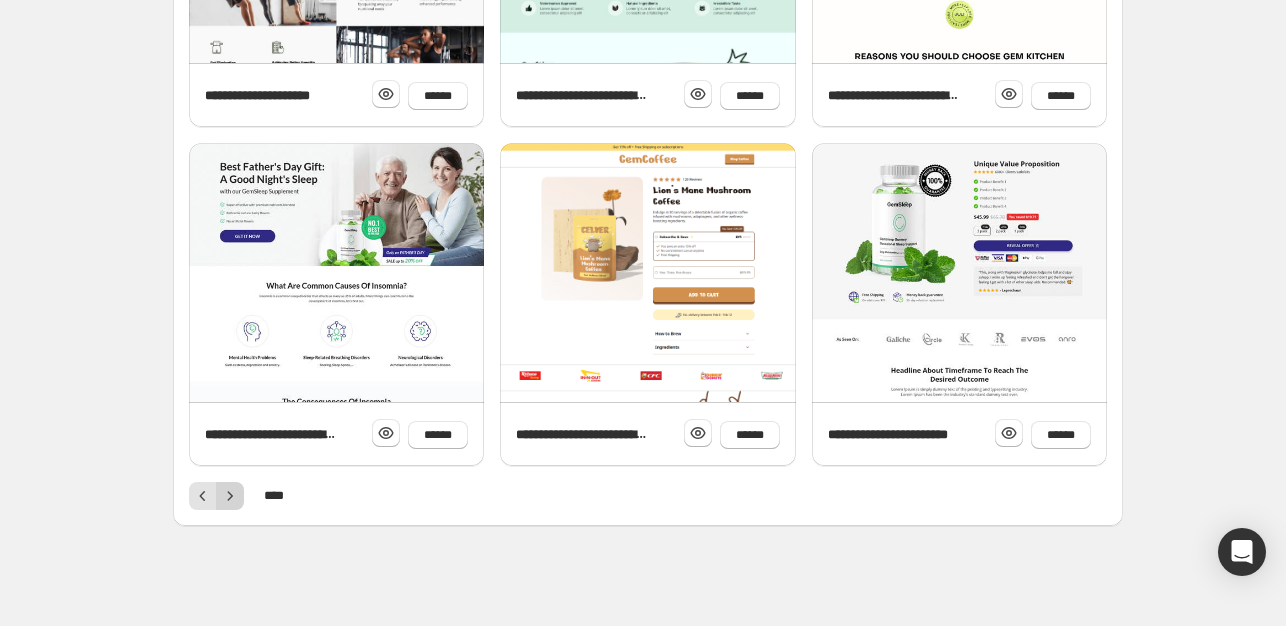 click 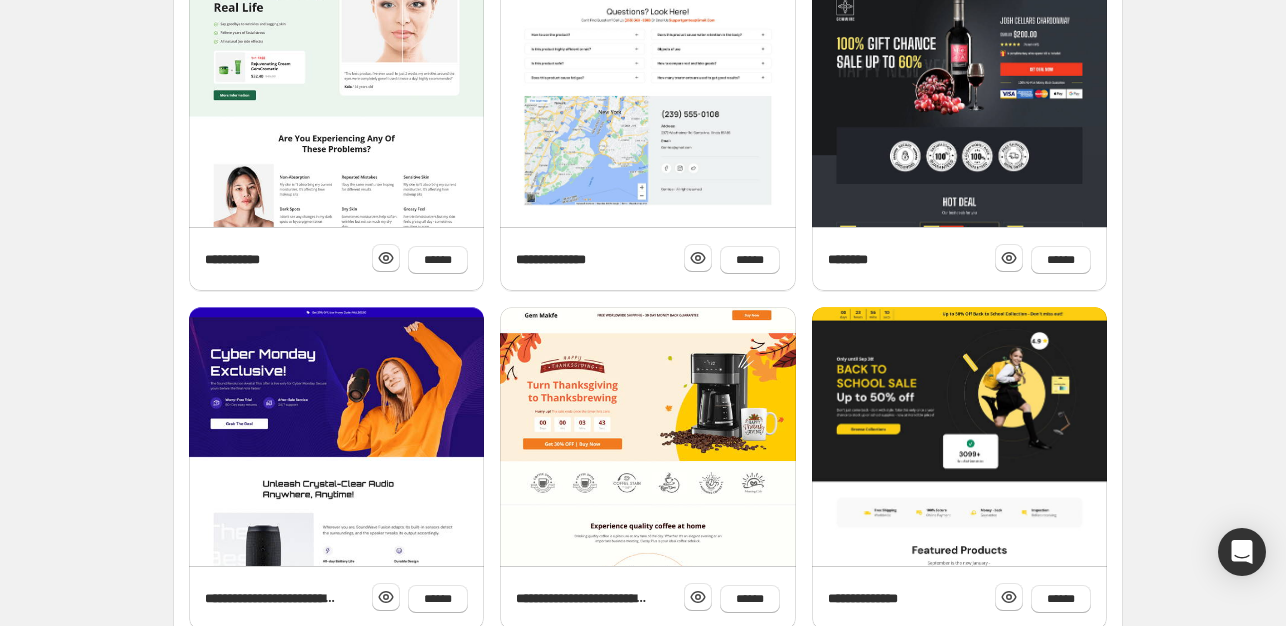 scroll, scrollTop: 800, scrollLeft: 0, axis: vertical 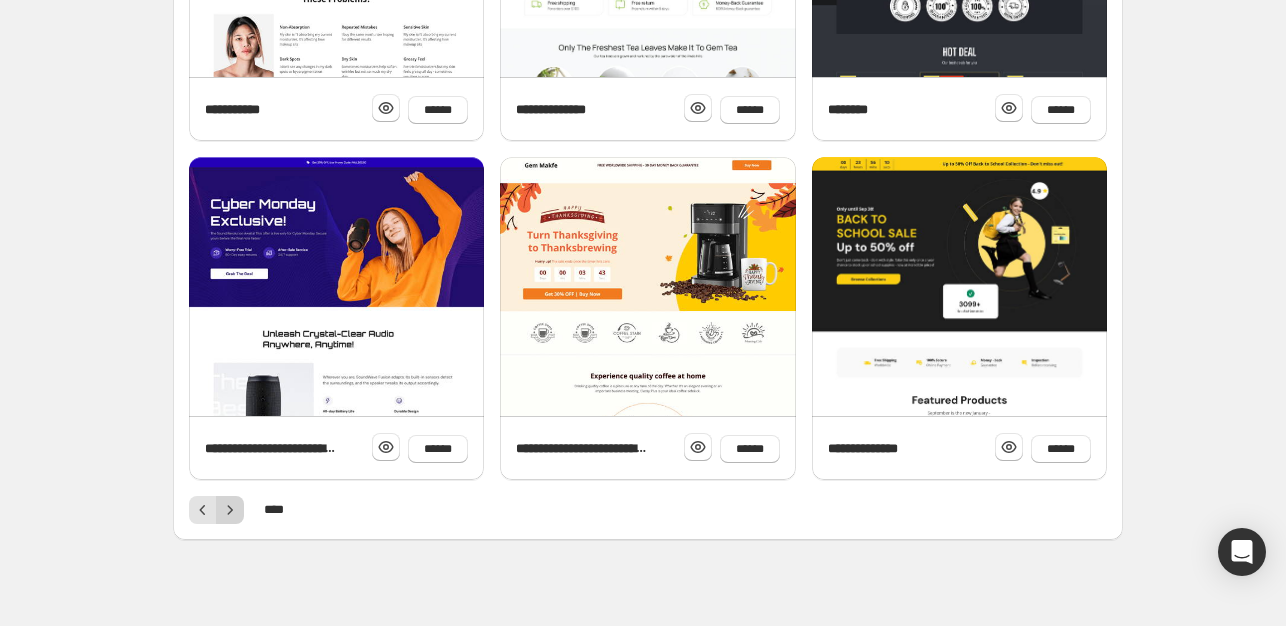 click 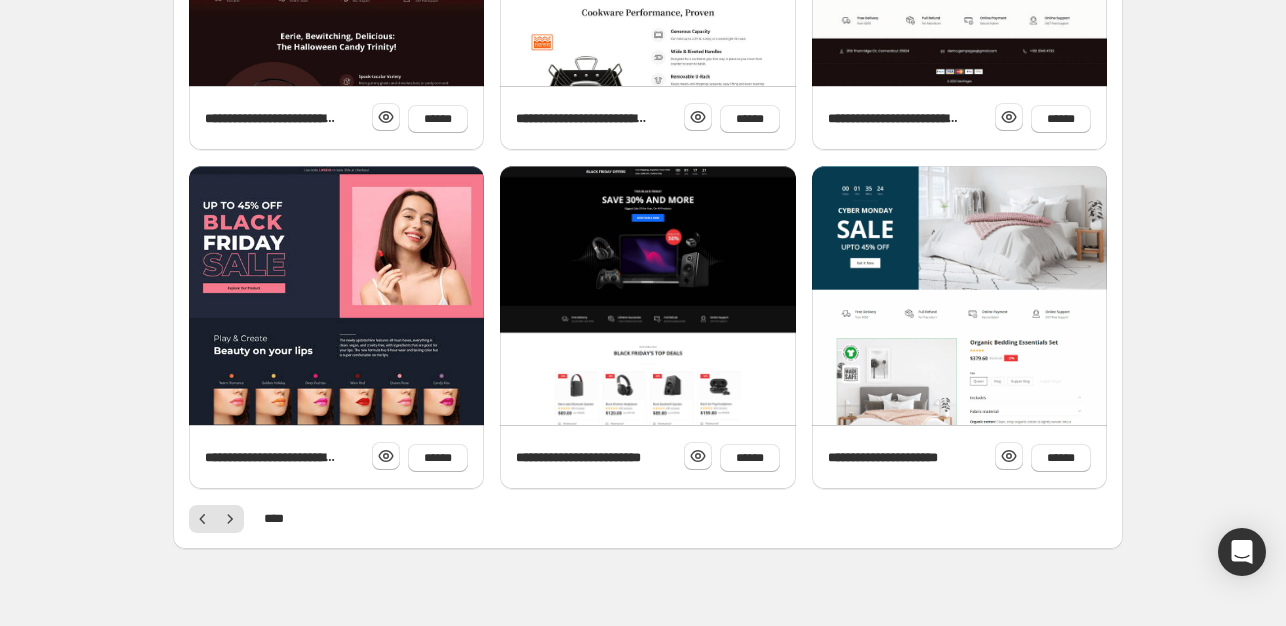scroll, scrollTop: 800, scrollLeft: 0, axis: vertical 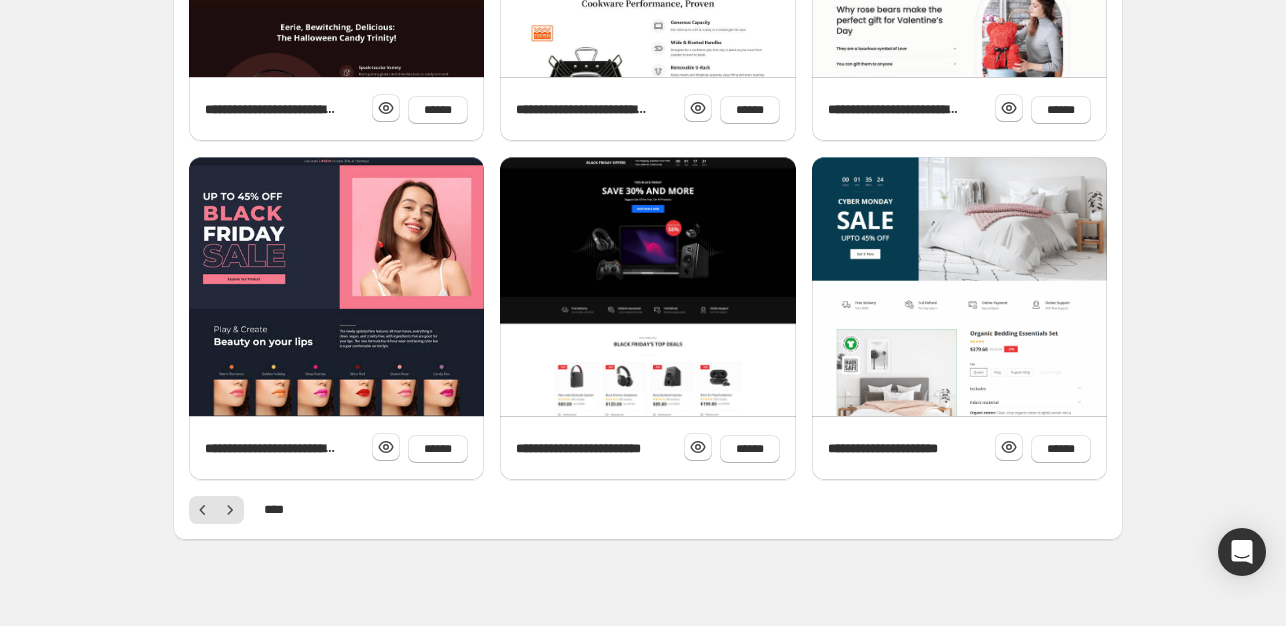 click 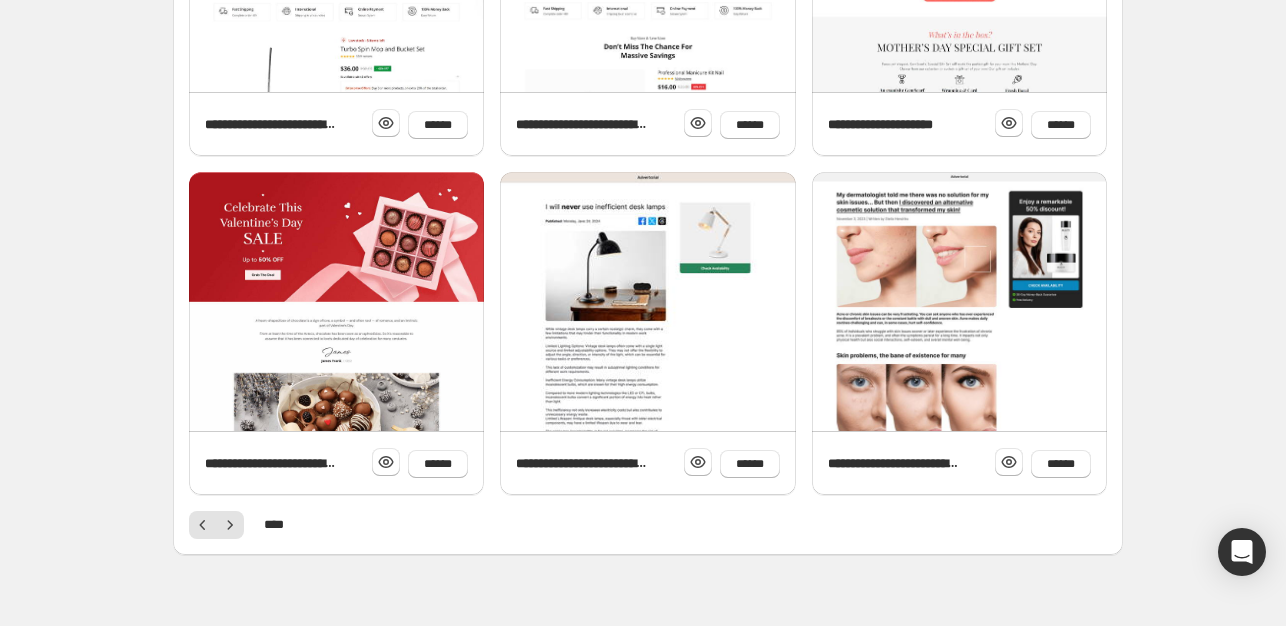 scroll, scrollTop: 814, scrollLeft: 0, axis: vertical 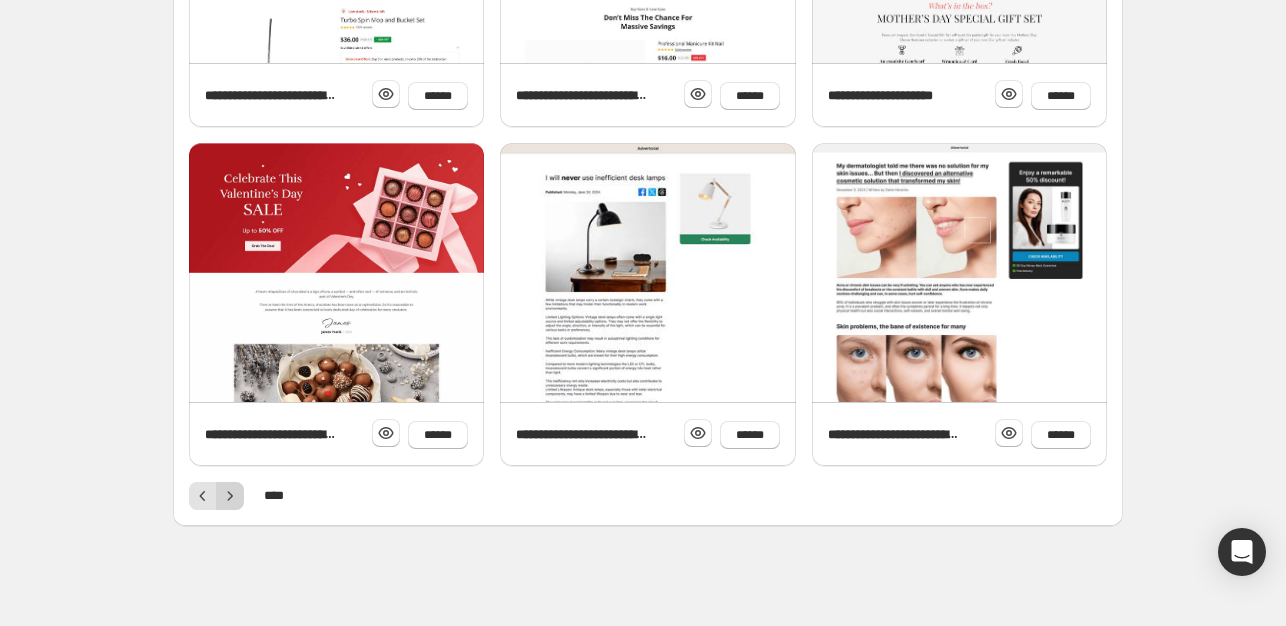click 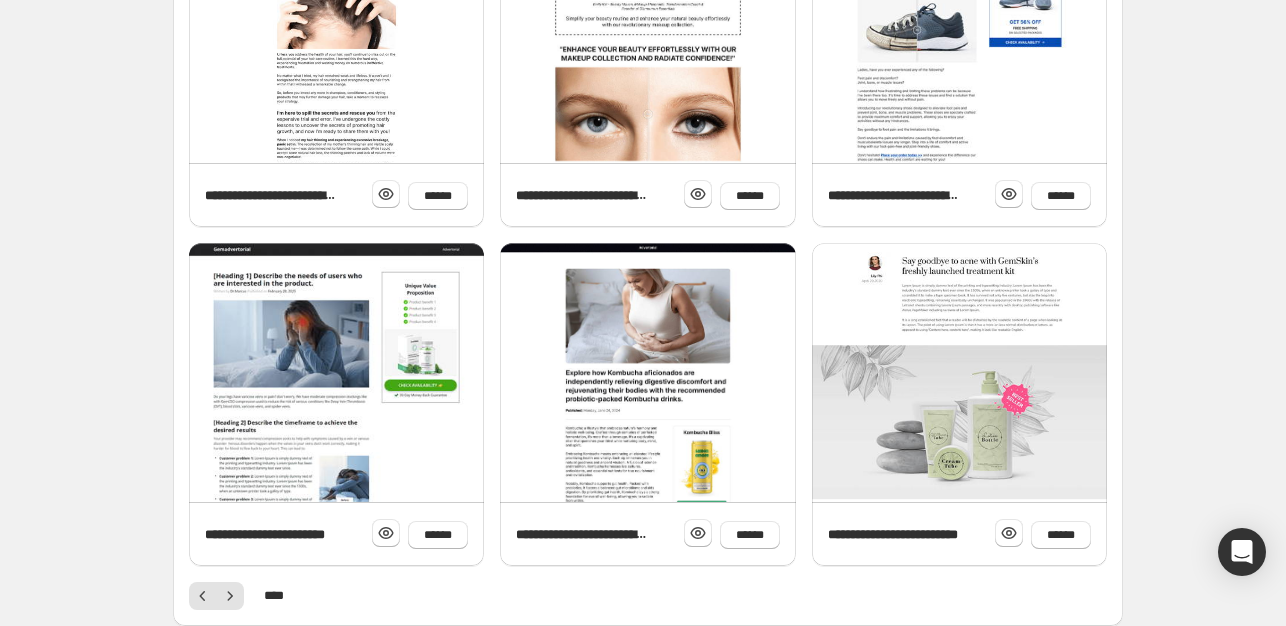 scroll, scrollTop: 814, scrollLeft: 0, axis: vertical 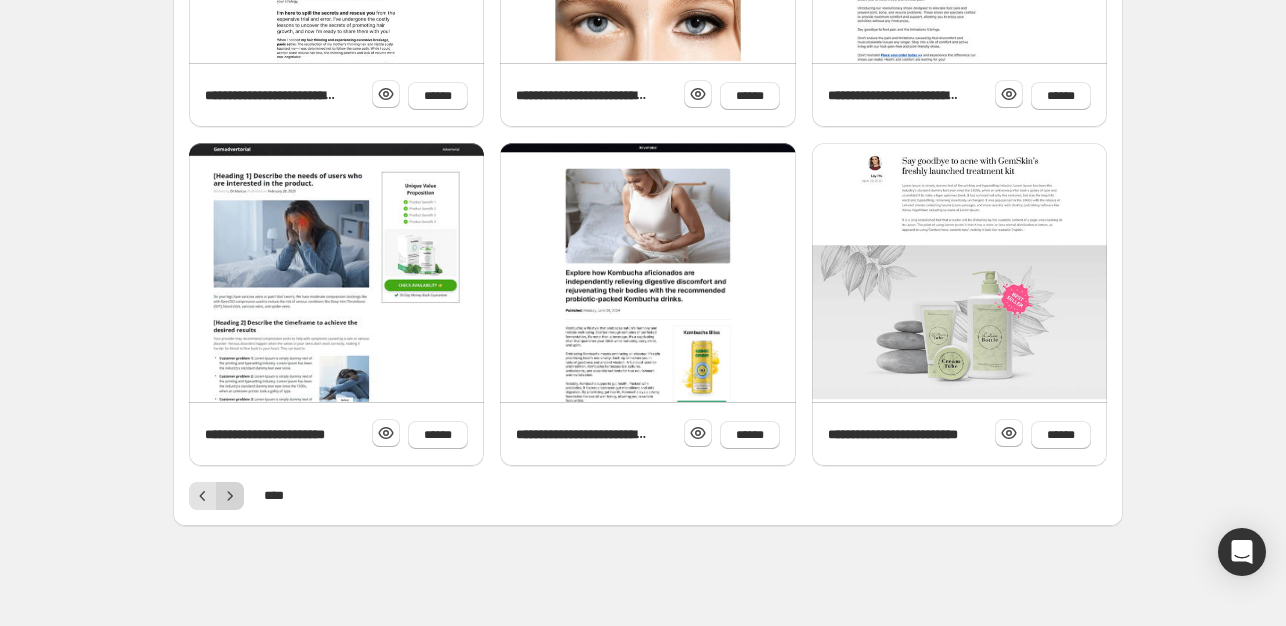 click at bounding box center (230, 496) 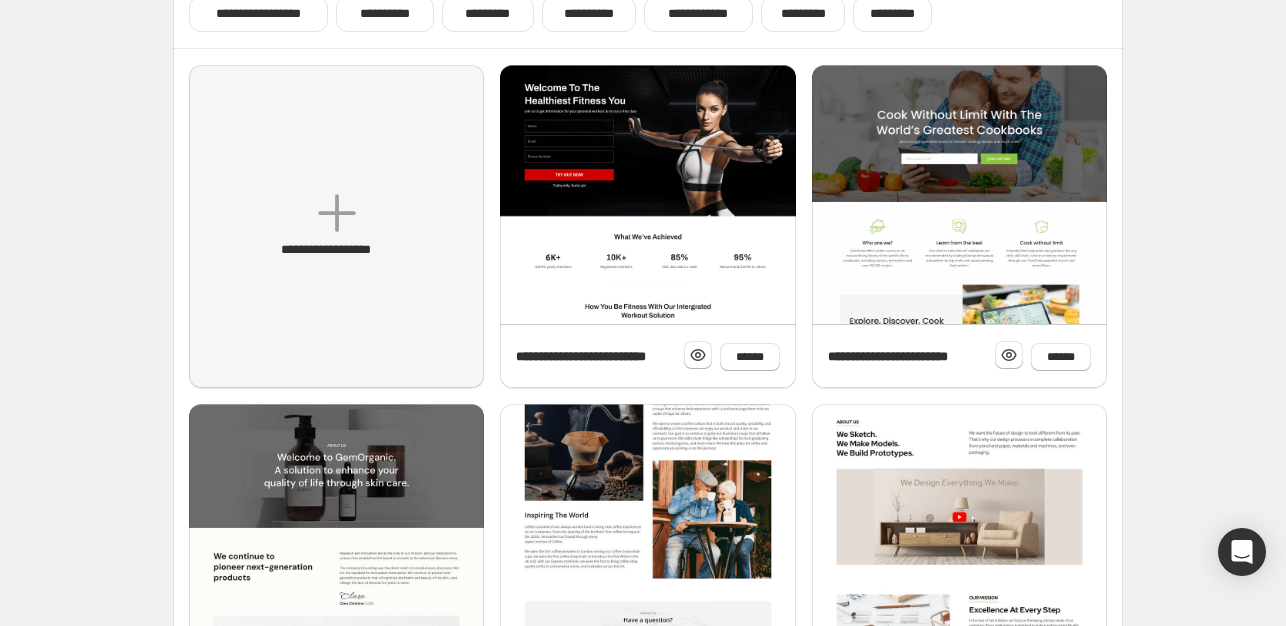 scroll, scrollTop: 814, scrollLeft: 0, axis: vertical 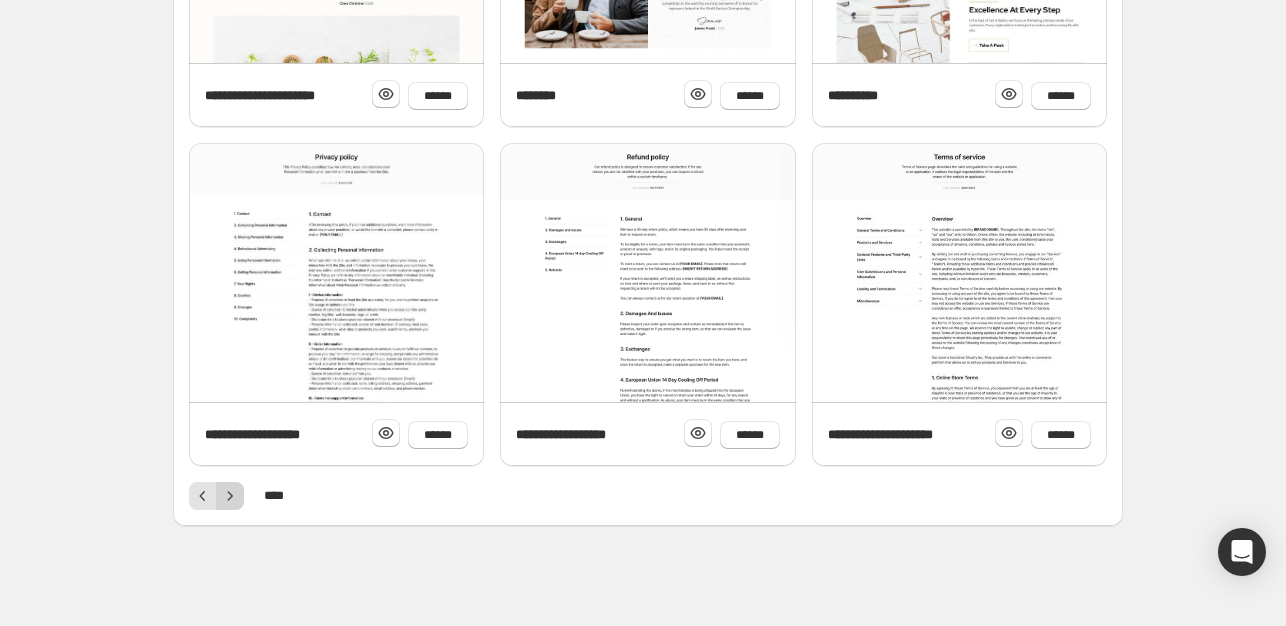 click at bounding box center (230, 496) 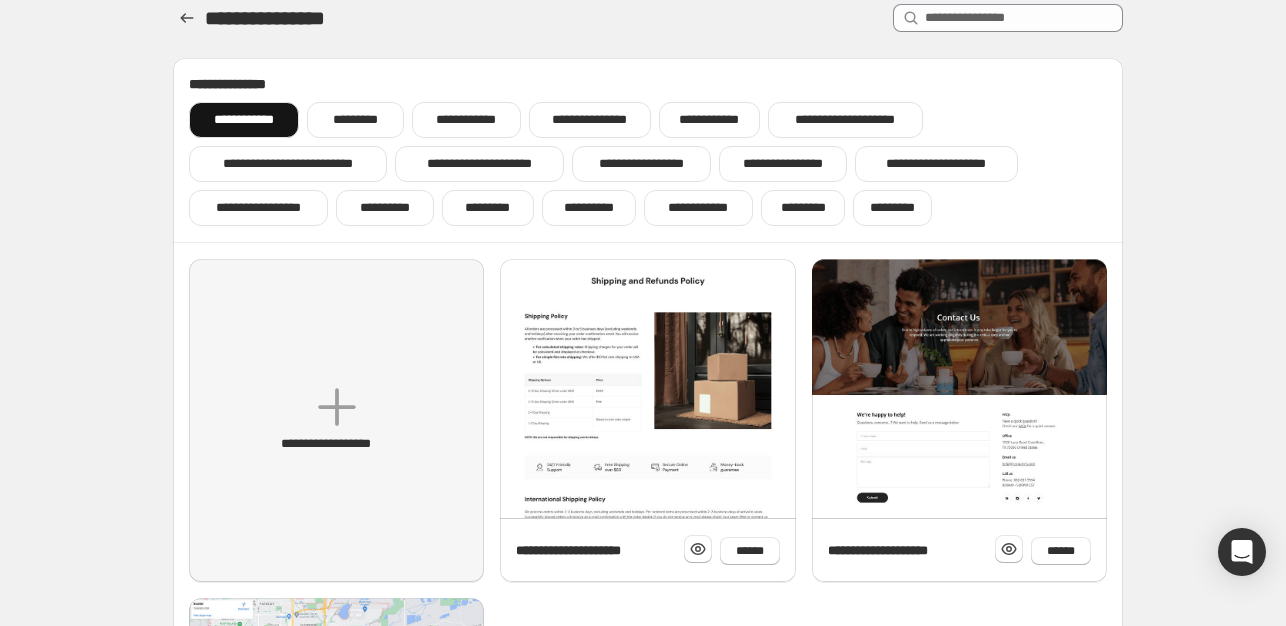 scroll, scrollTop: 0, scrollLeft: 0, axis: both 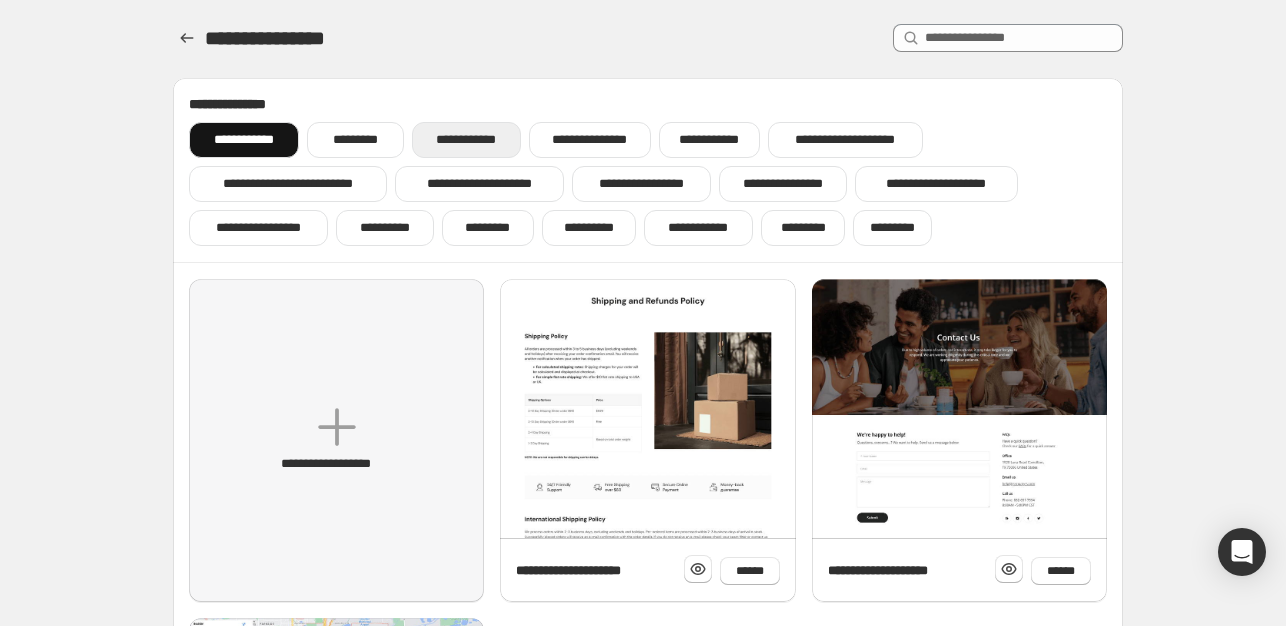 click on "**********" at bounding box center (466, 140) 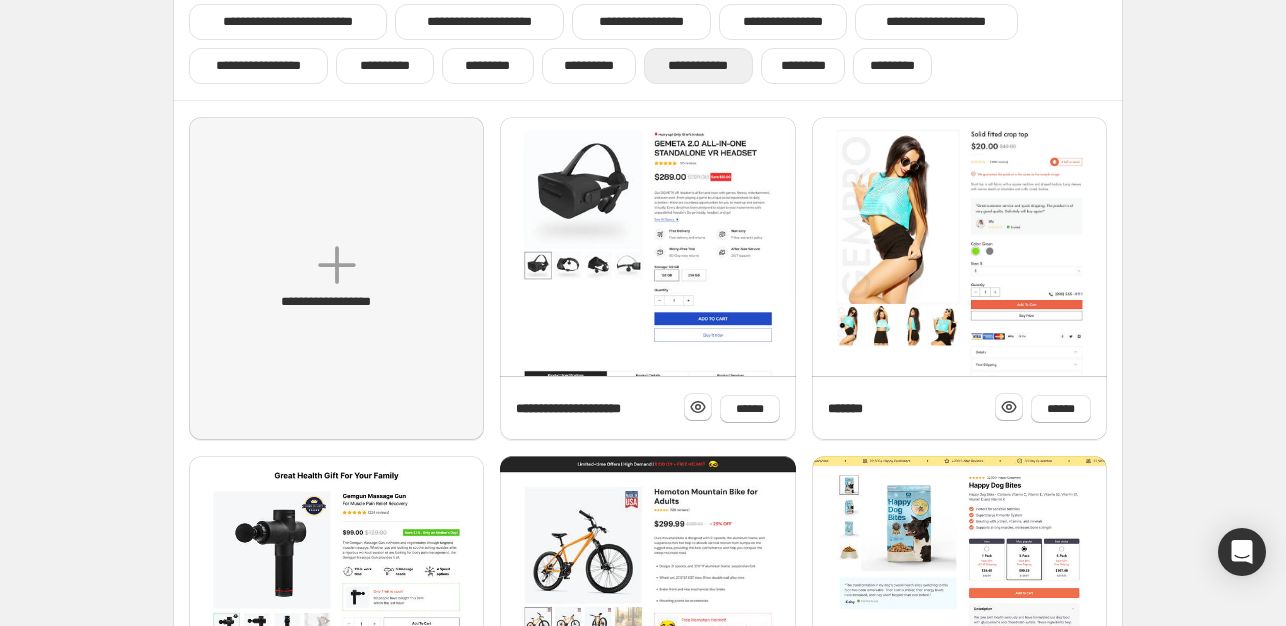 scroll, scrollTop: 0, scrollLeft: 0, axis: both 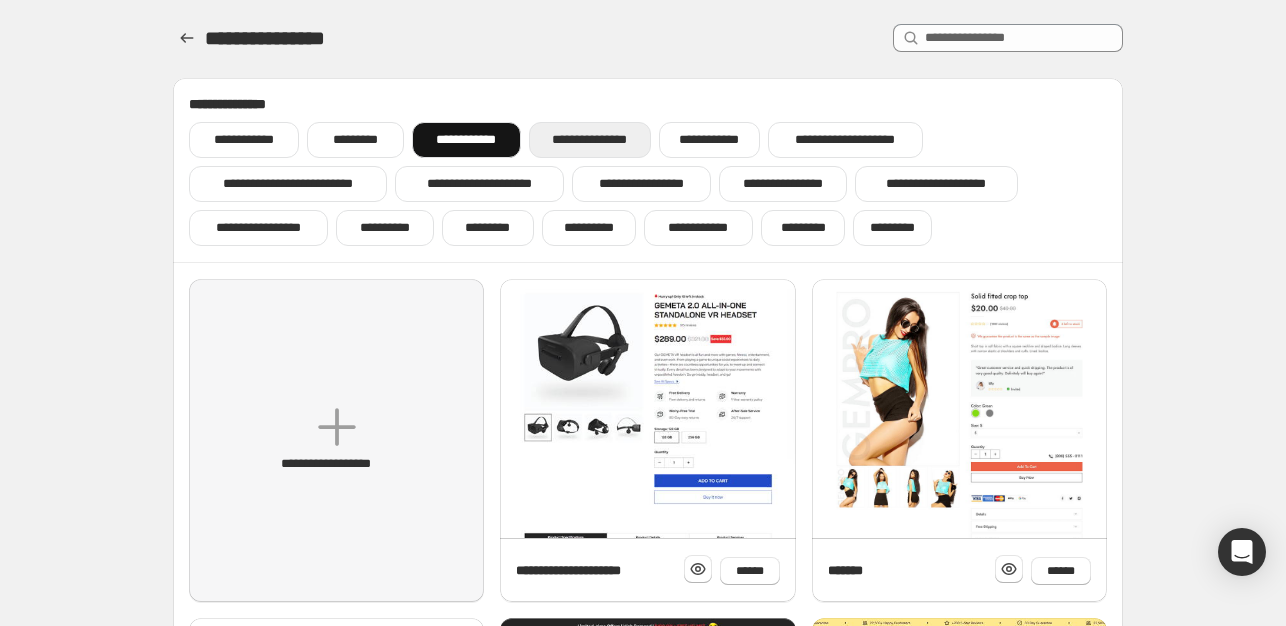 click on "**********" at bounding box center [590, 140] 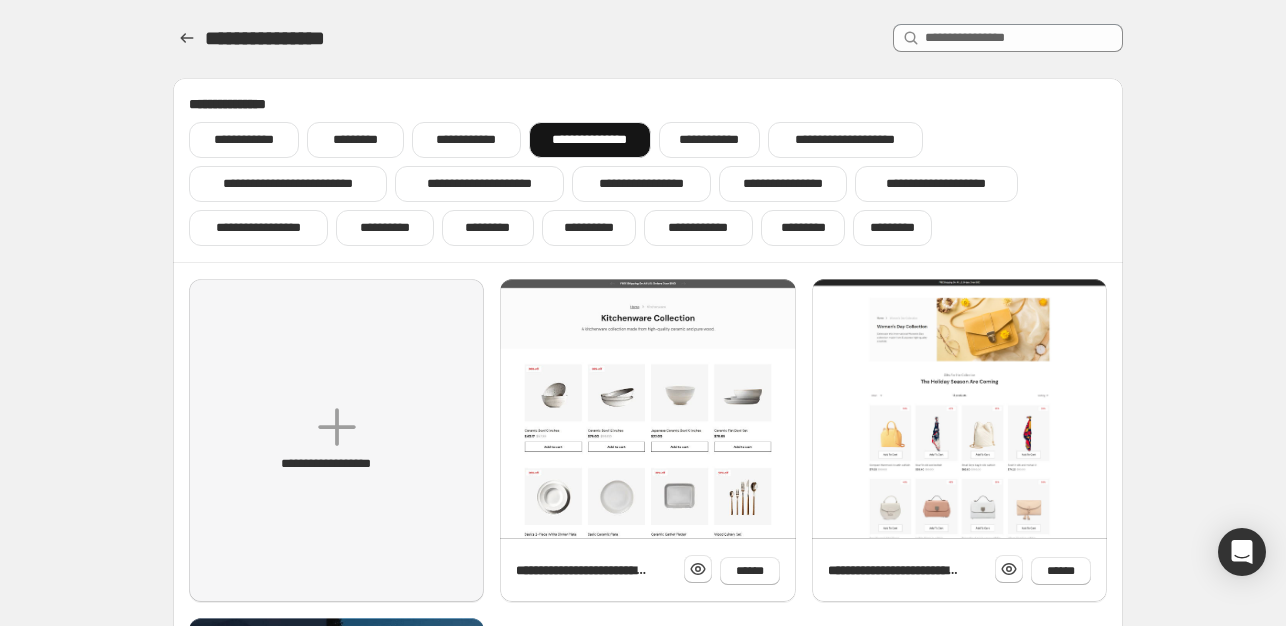 scroll, scrollTop: 200, scrollLeft: 0, axis: vertical 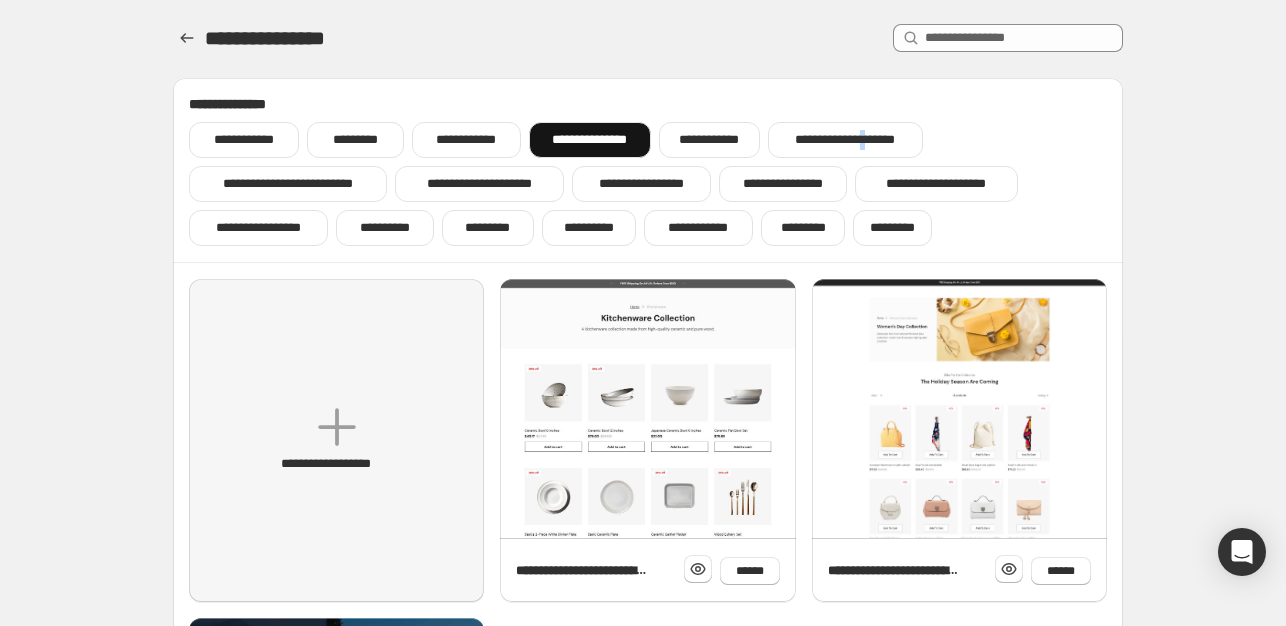 click on "**********" at bounding box center [648, 184] 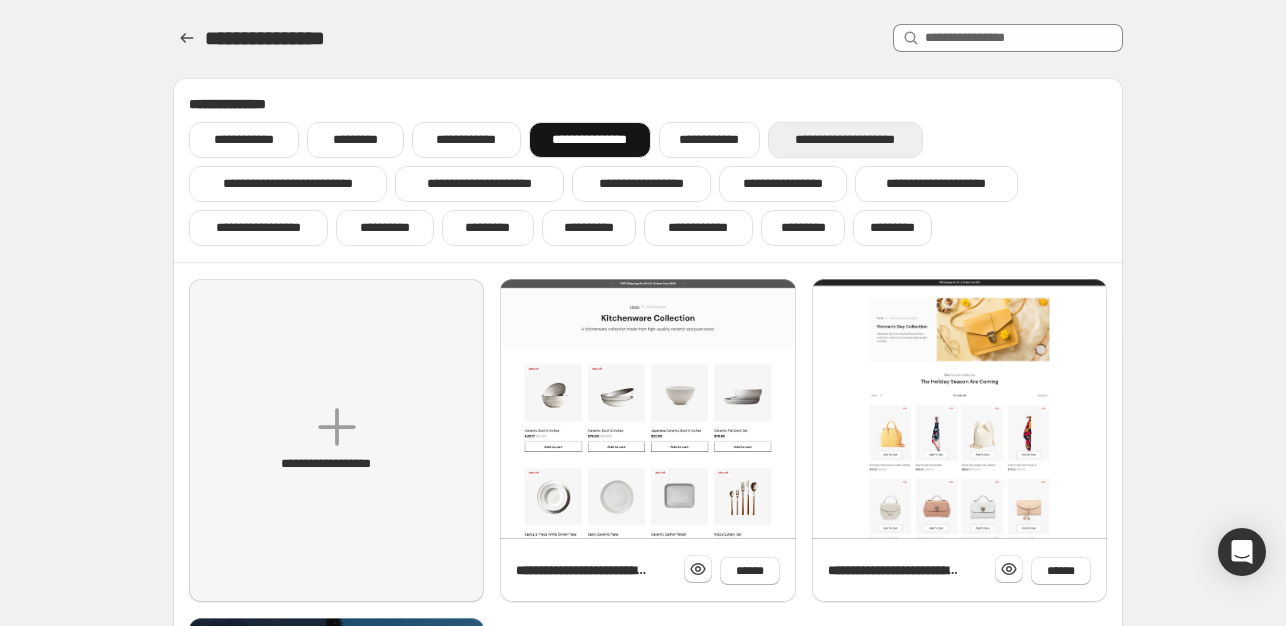 click on "**********" at bounding box center (845, 140) 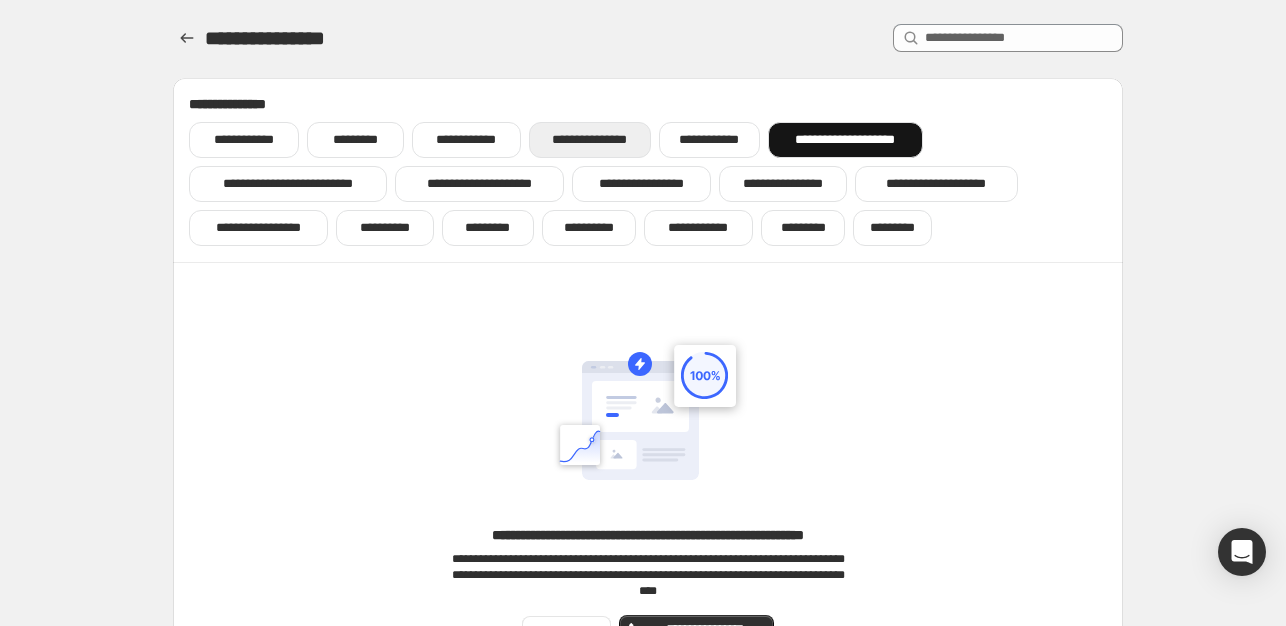 click on "**********" at bounding box center (590, 140) 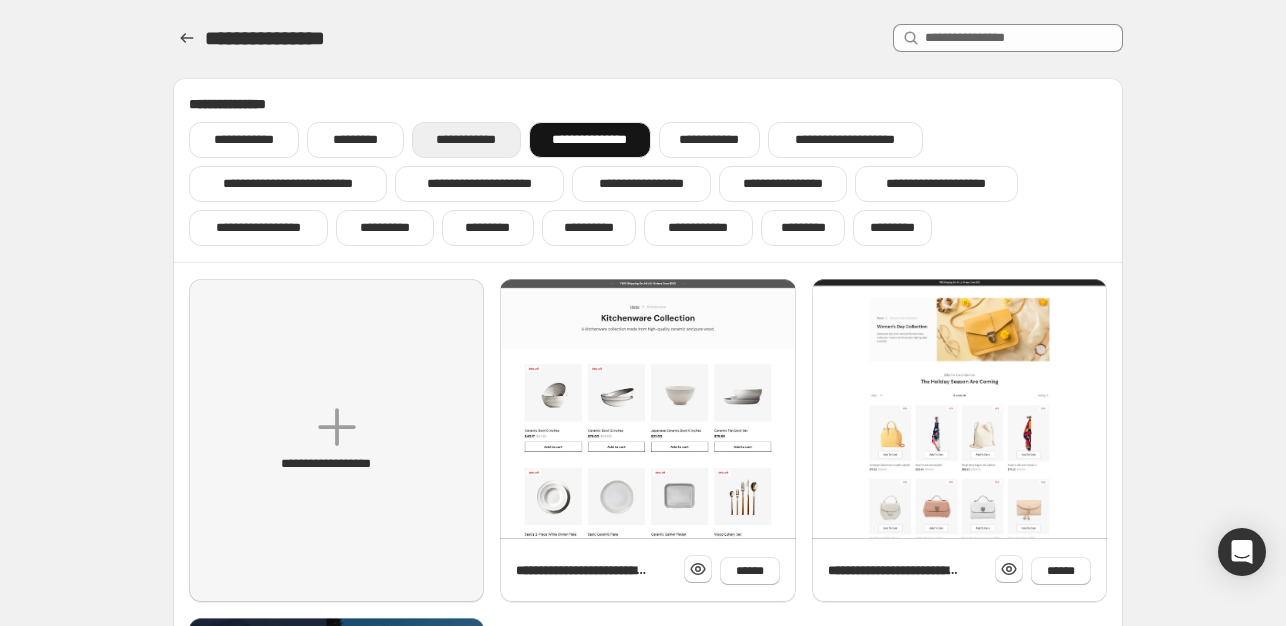 click on "**********" at bounding box center (466, 140) 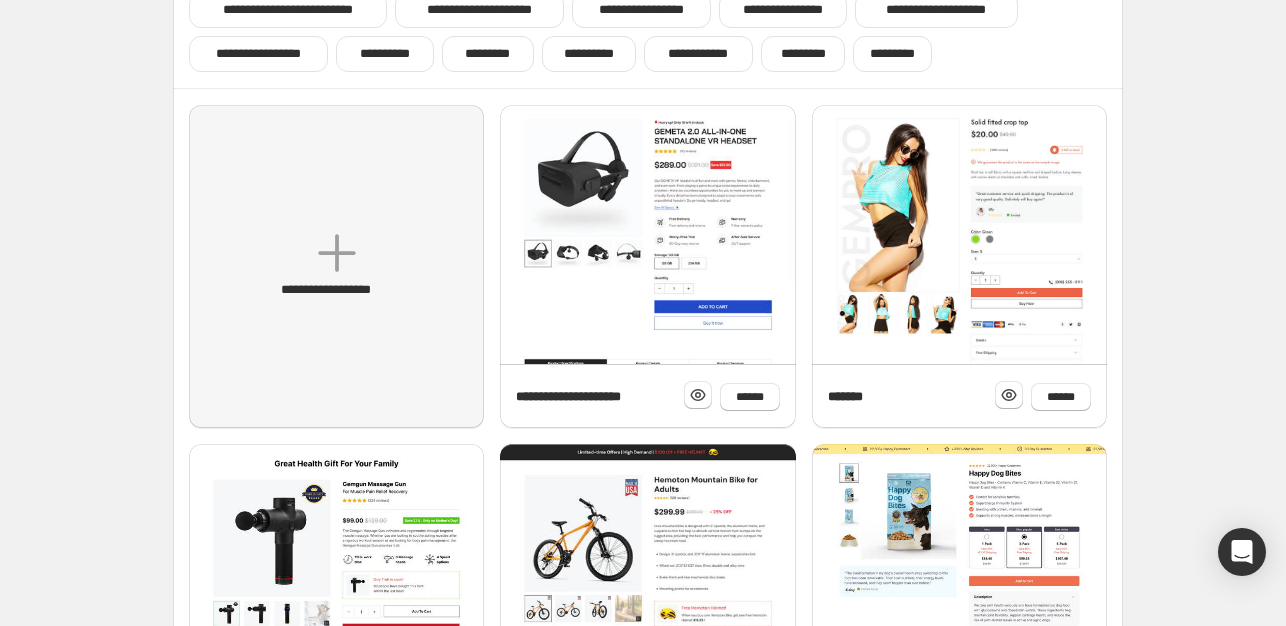 scroll, scrollTop: 0, scrollLeft: 0, axis: both 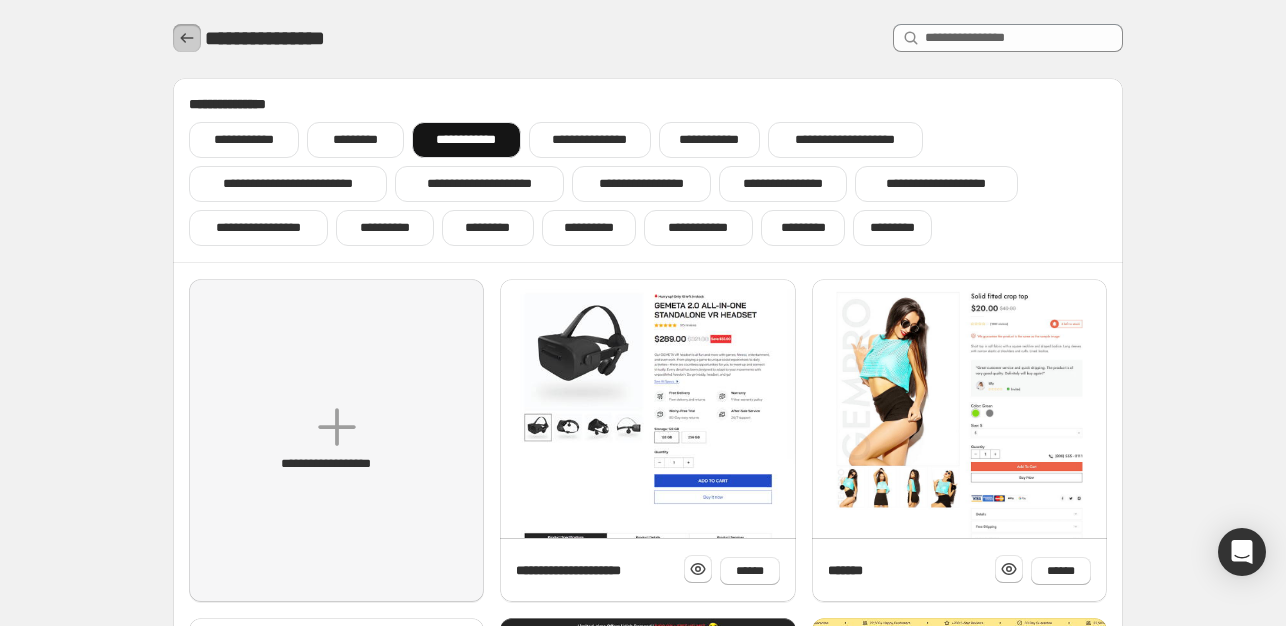 click 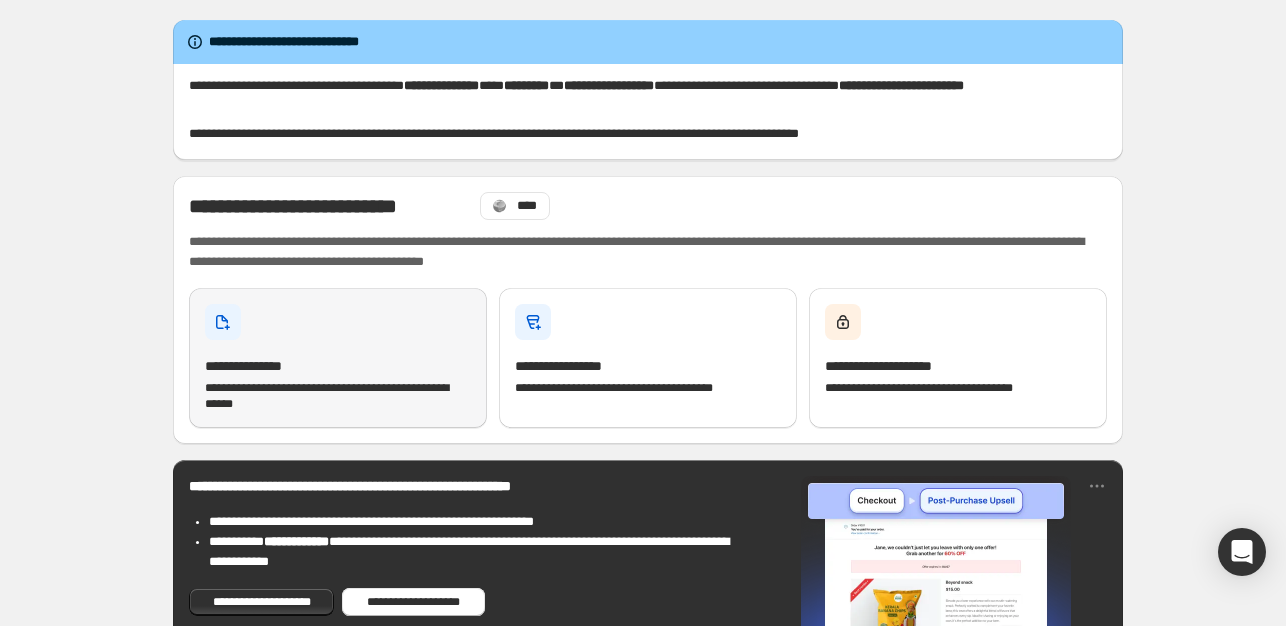 click on "**********" at bounding box center [338, 358] 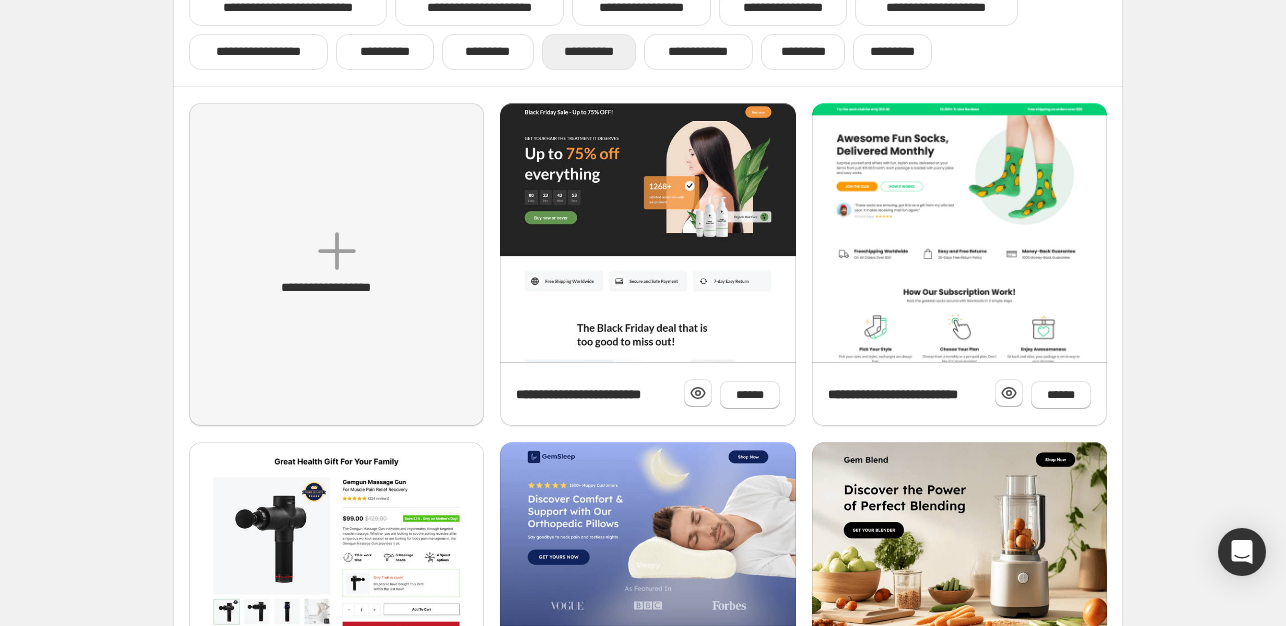 scroll, scrollTop: 0, scrollLeft: 0, axis: both 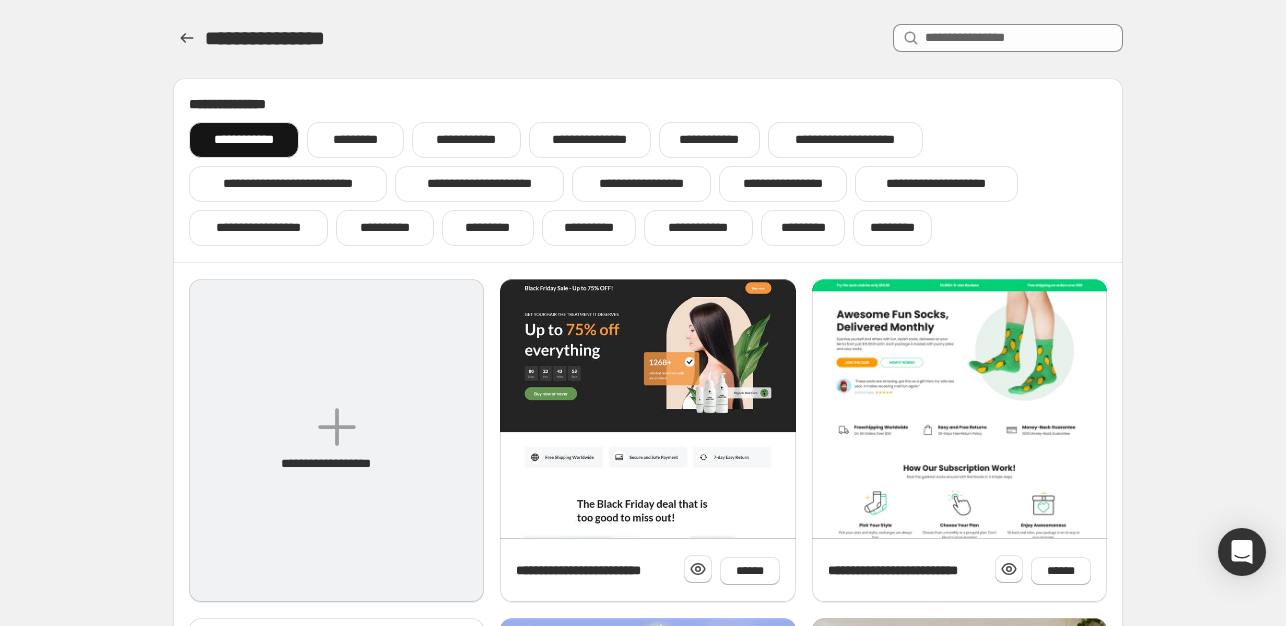 click on "**********" at bounding box center (336, 440) 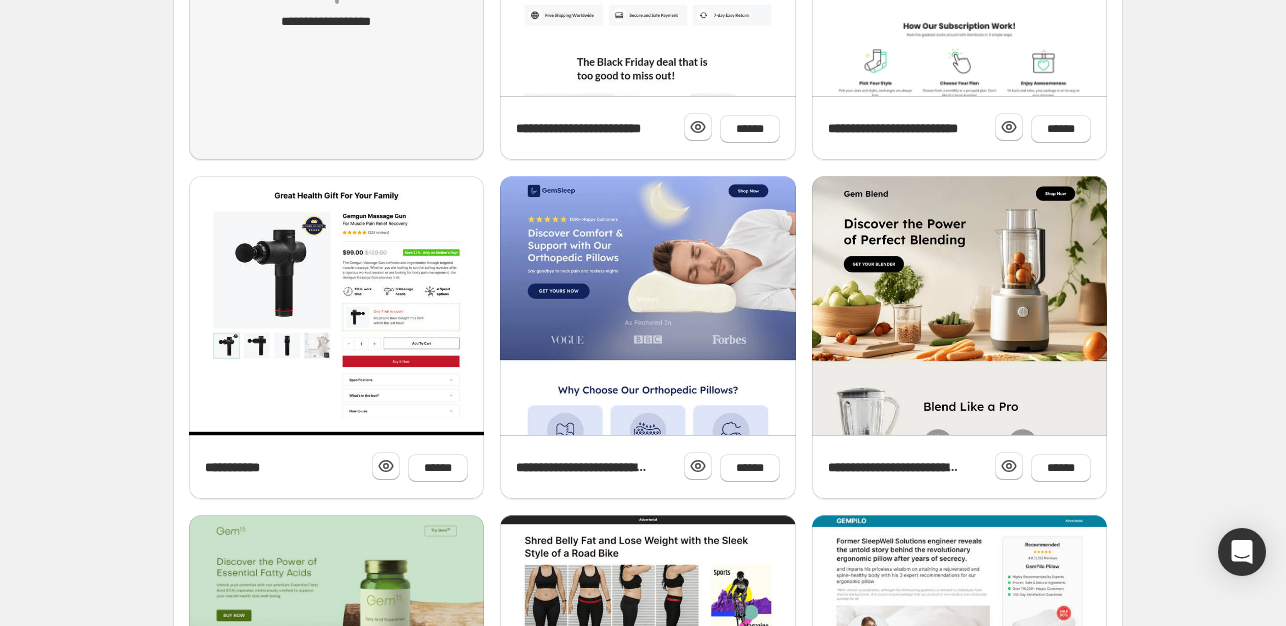scroll, scrollTop: 114, scrollLeft: 0, axis: vertical 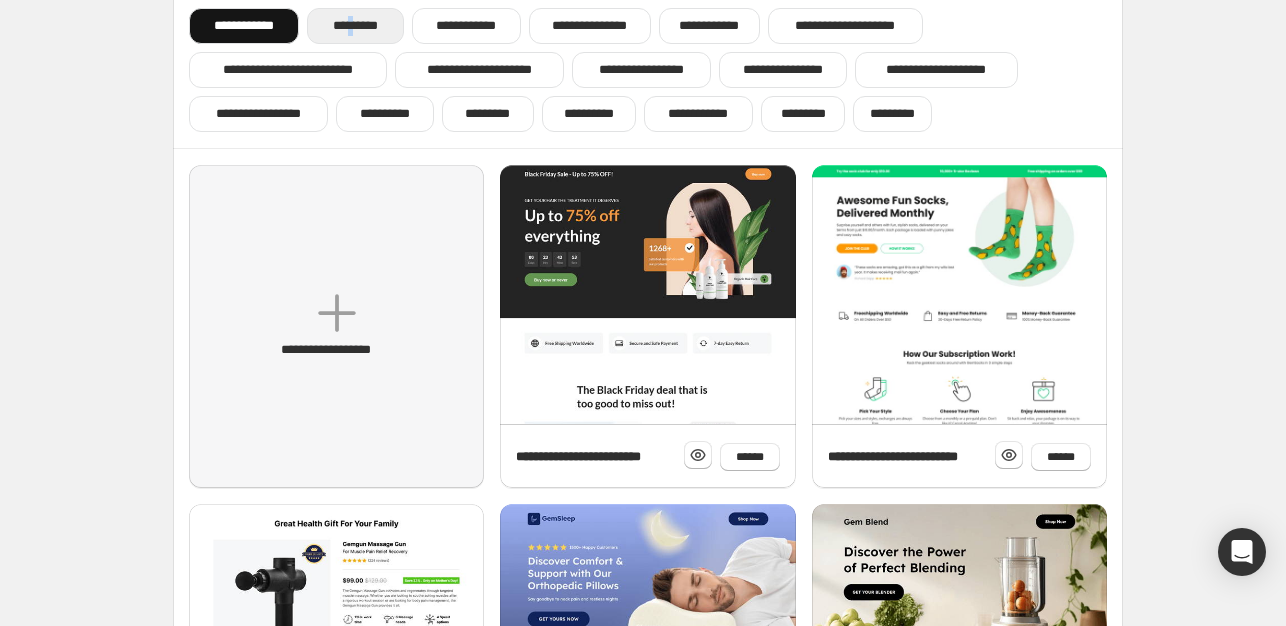 click on "*********" at bounding box center (355, 26) 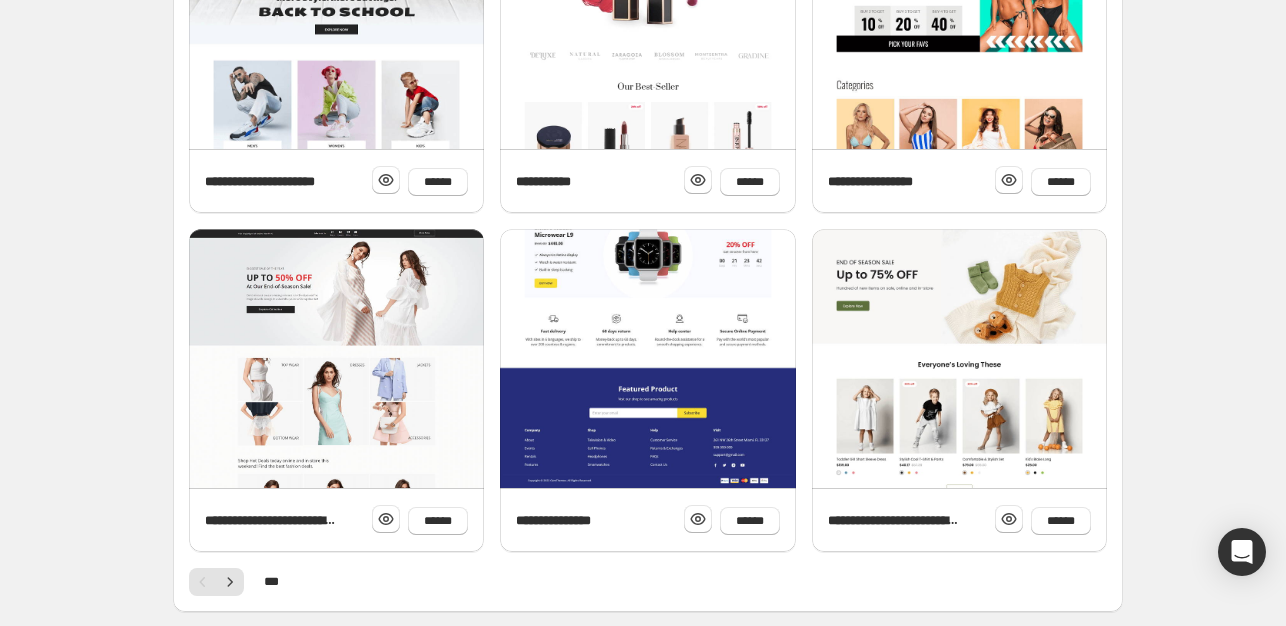 scroll, scrollTop: 814, scrollLeft: 0, axis: vertical 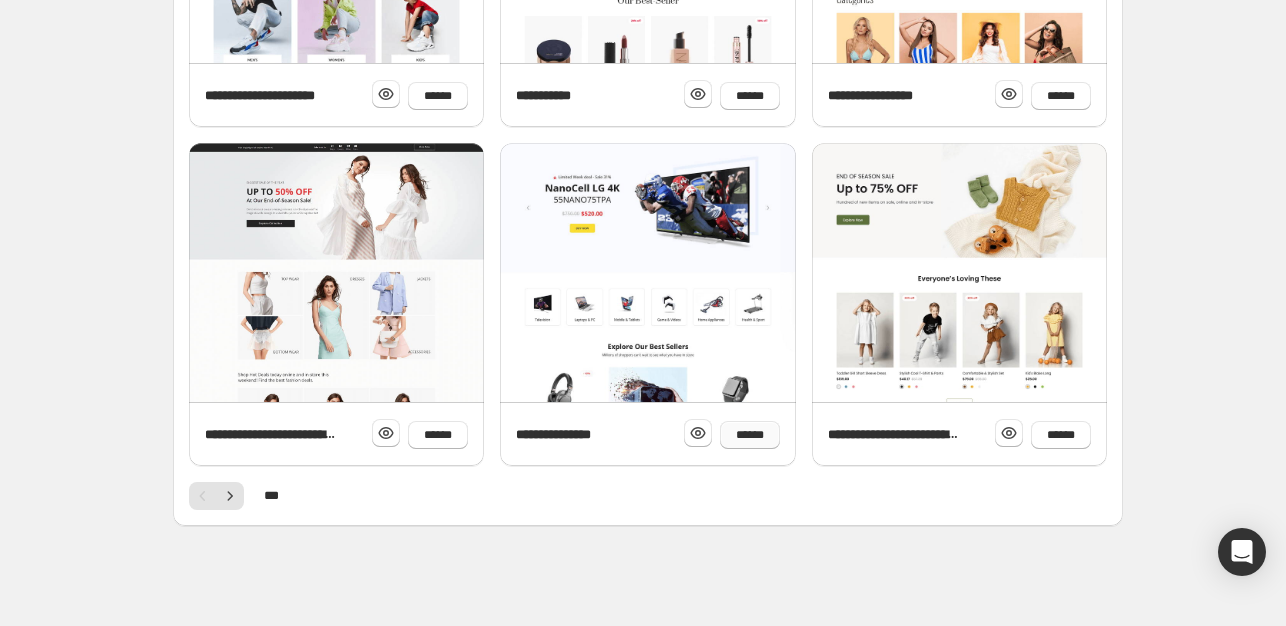 click on "******" at bounding box center [750, 435] 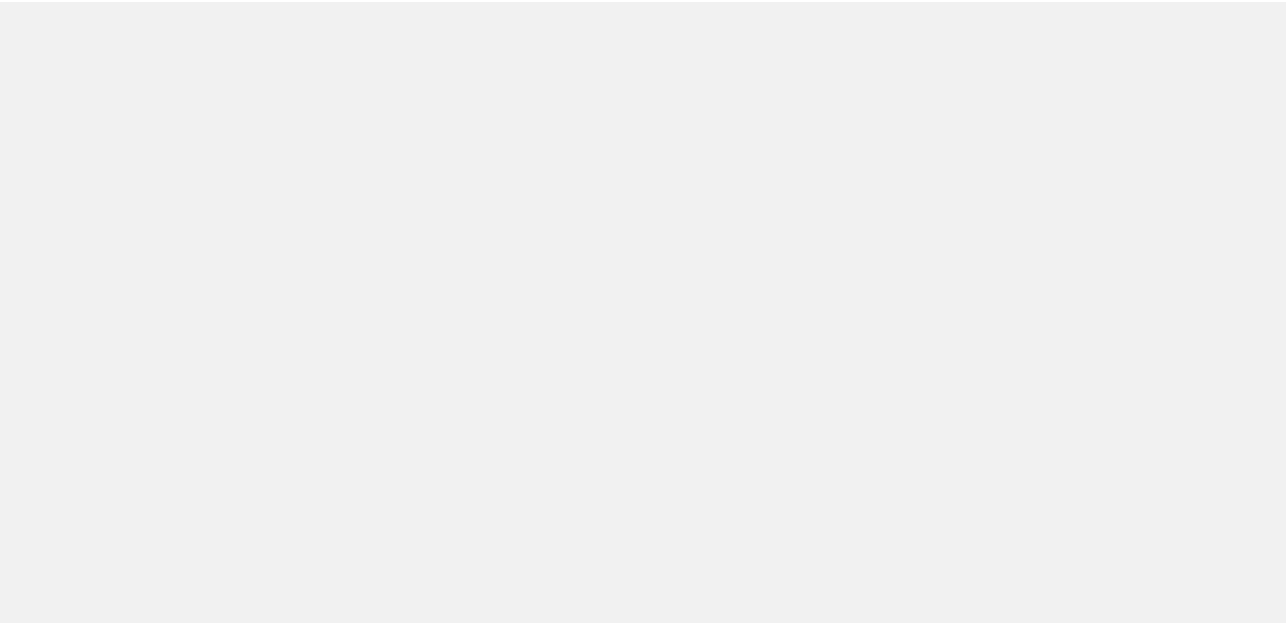 scroll, scrollTop: 0, scrollLeft: 0, axis: both 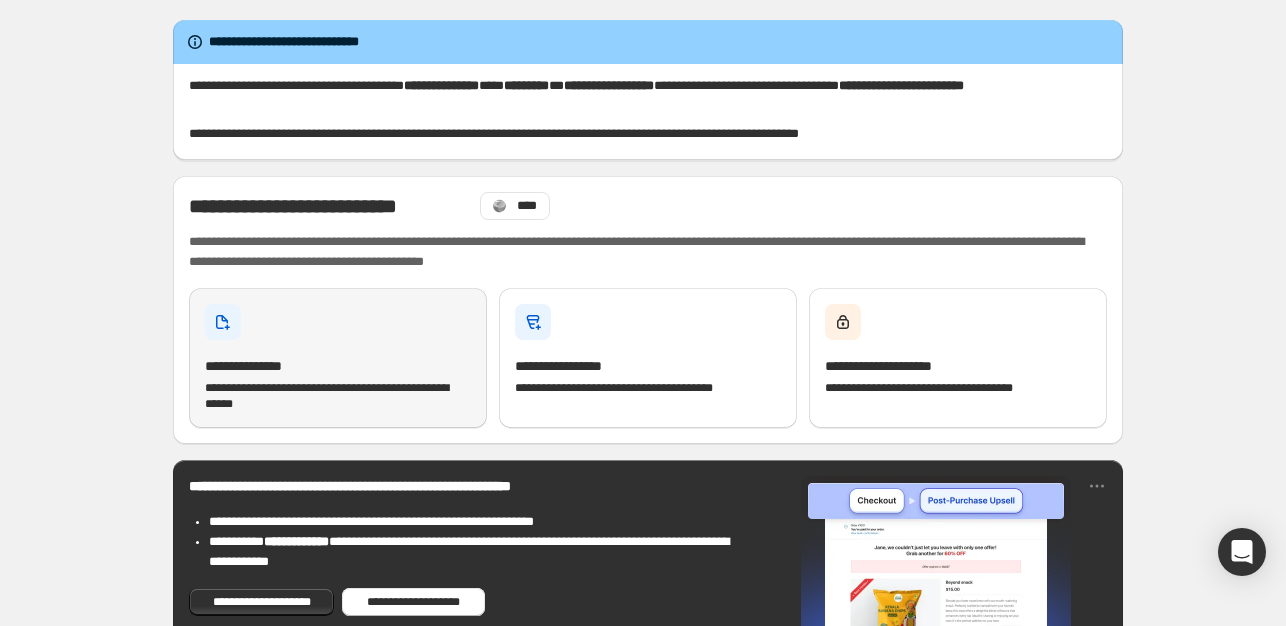 click on "**********" at bounding box center [338, 358] 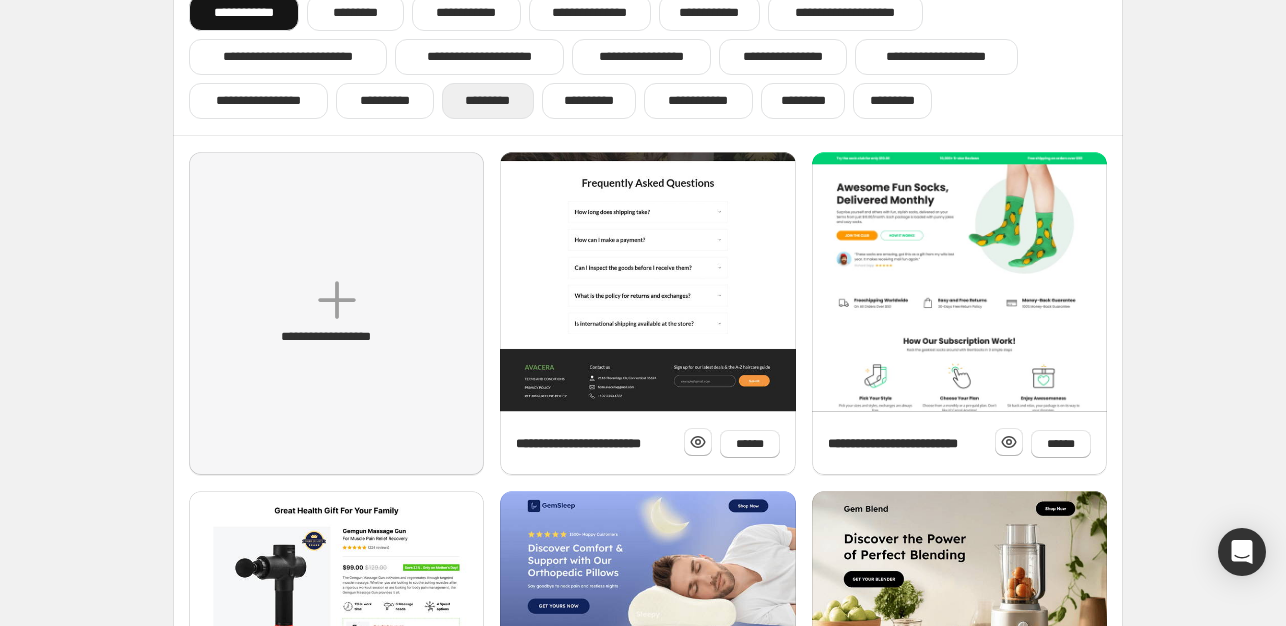 scroll, scrollTop: 114, scrollLeft: 0, axis: vertical 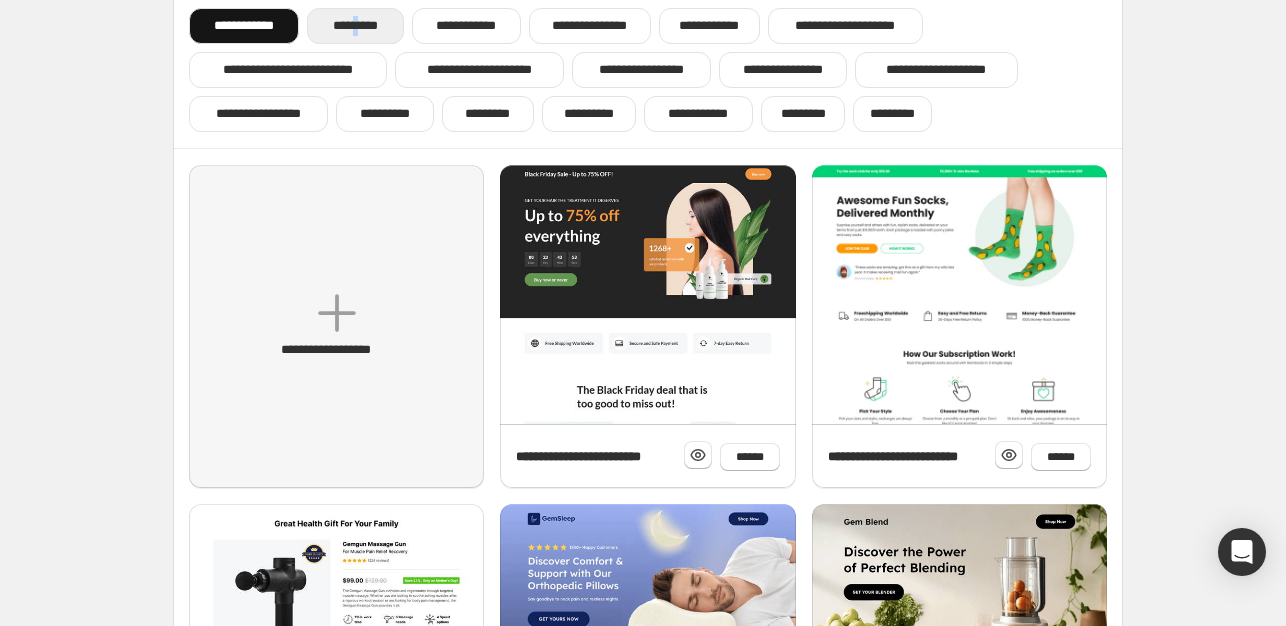 click on "*********" at bounding box center [355, 26] 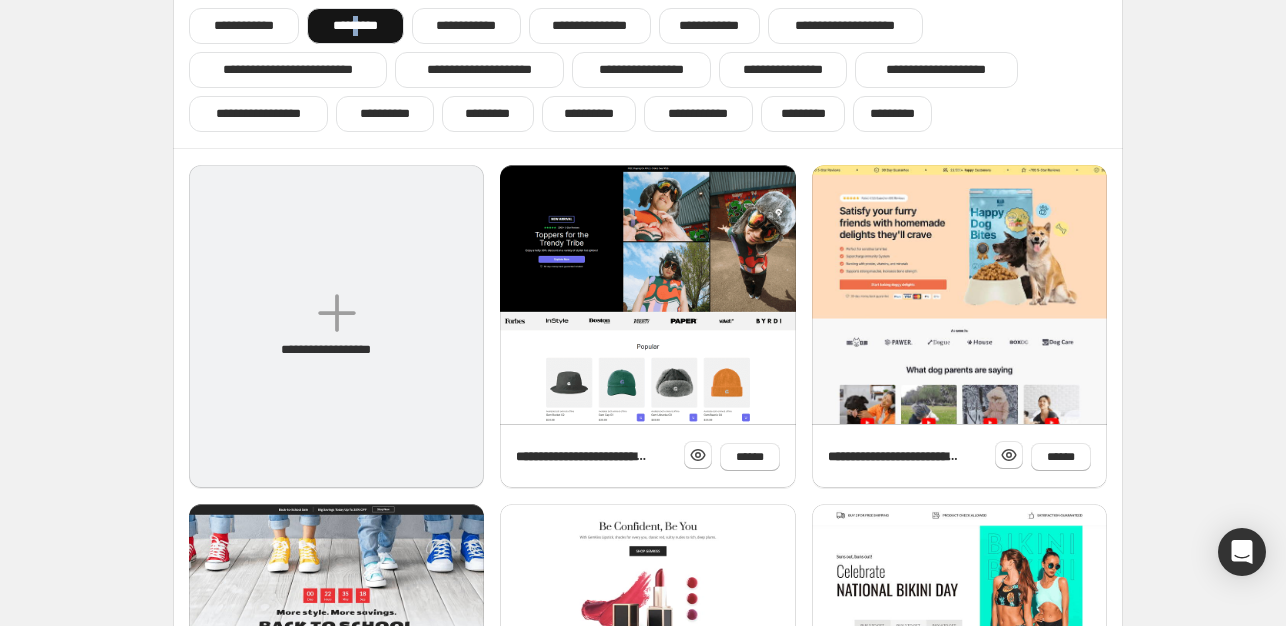 click 